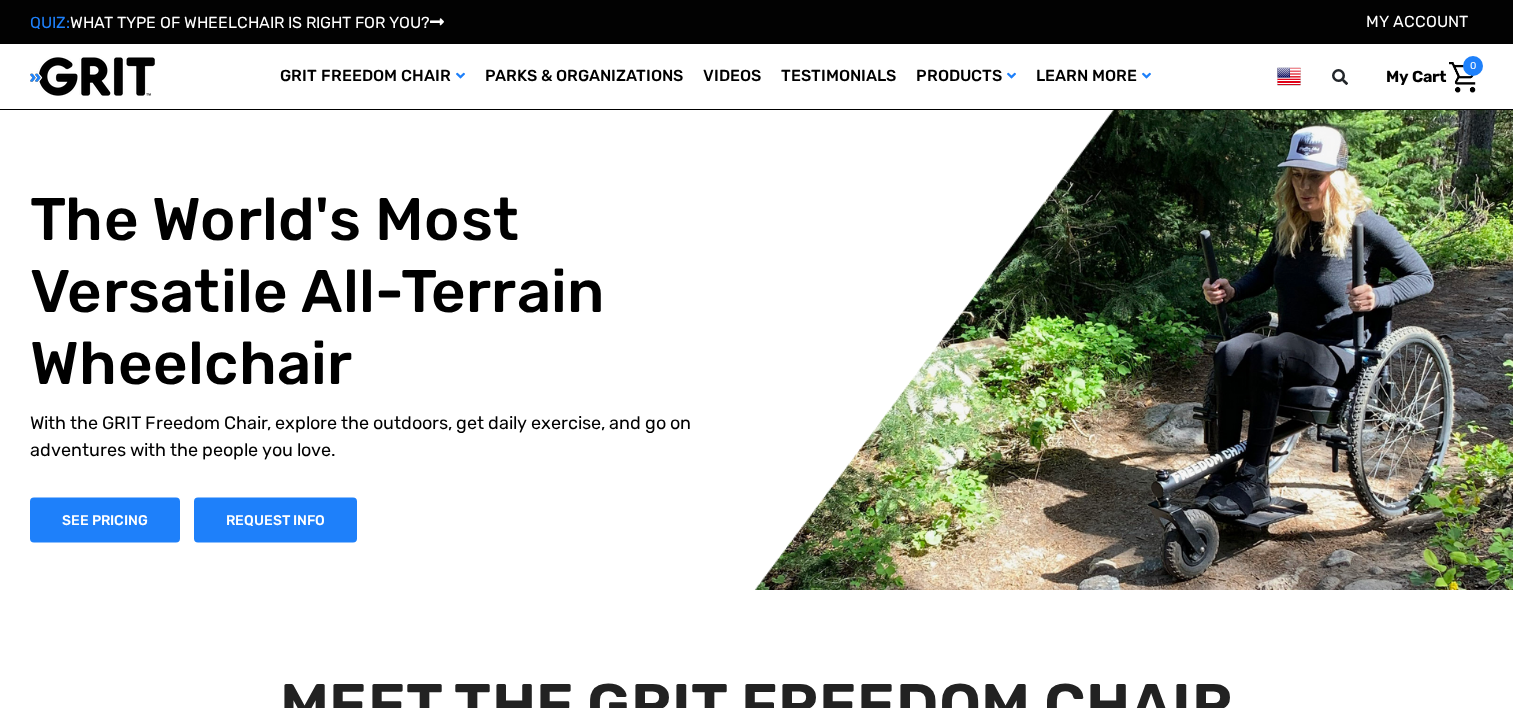 scroll, scrollTop: 0, scrollLeft: 0, axis: both 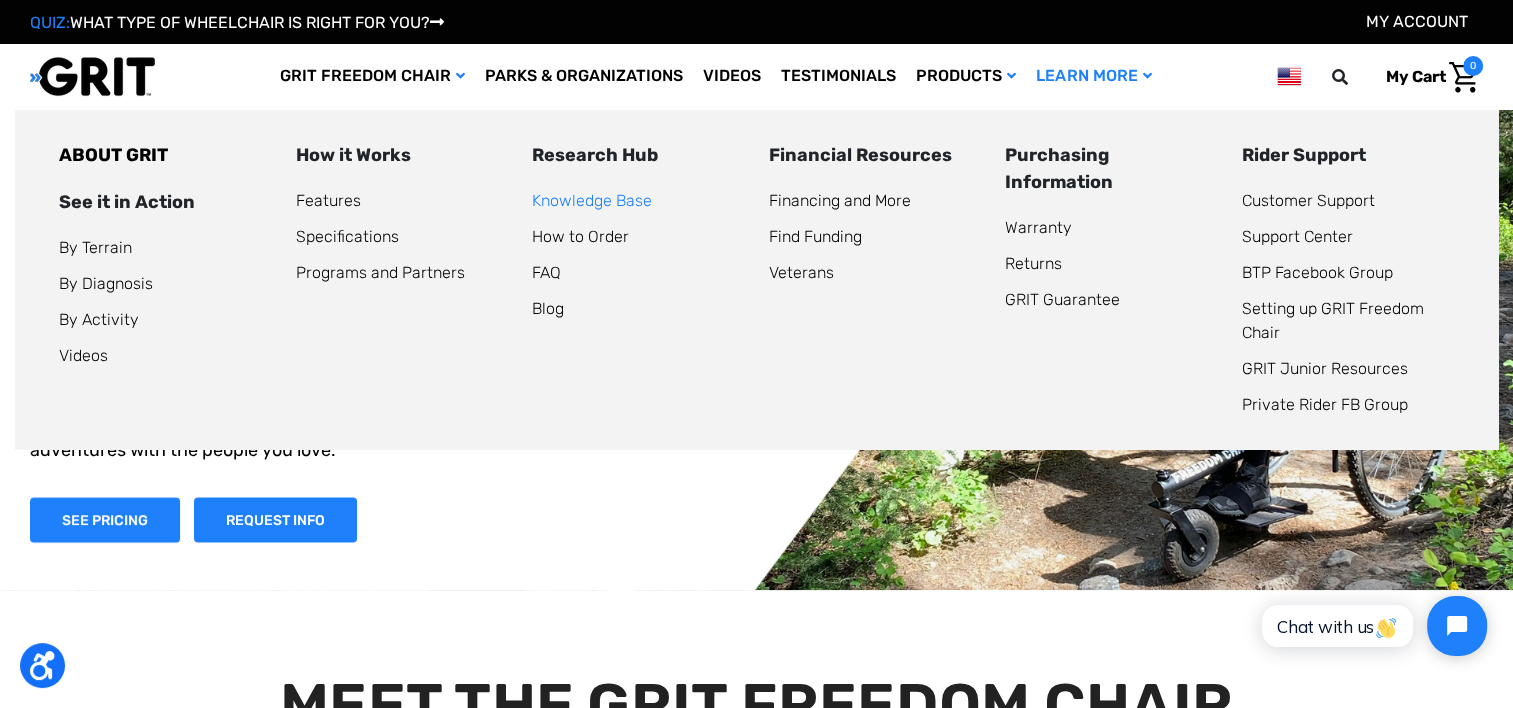 click on "Knowledge Base" at bounding box center (592, 200) 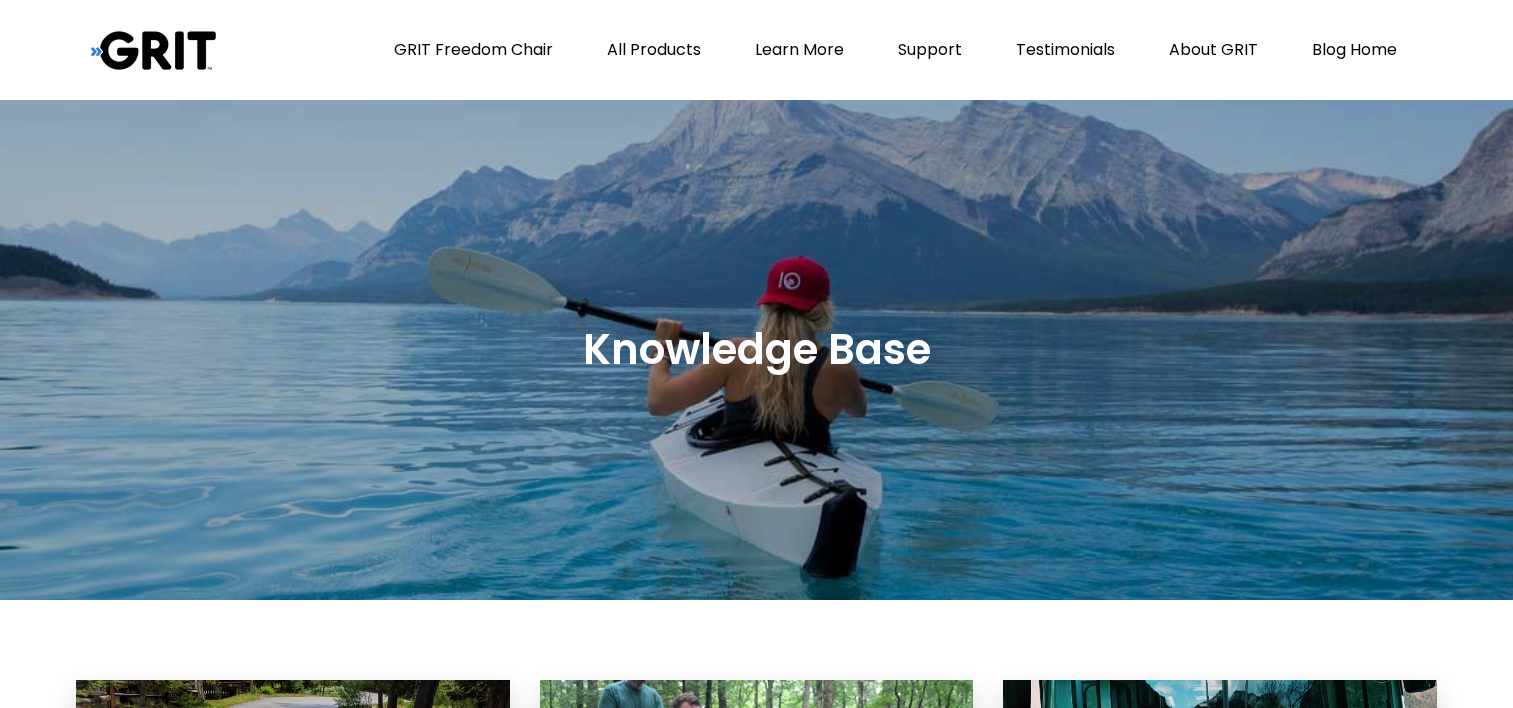 scroll, scrollTop: 0, scrollLeft: 0, axis: both 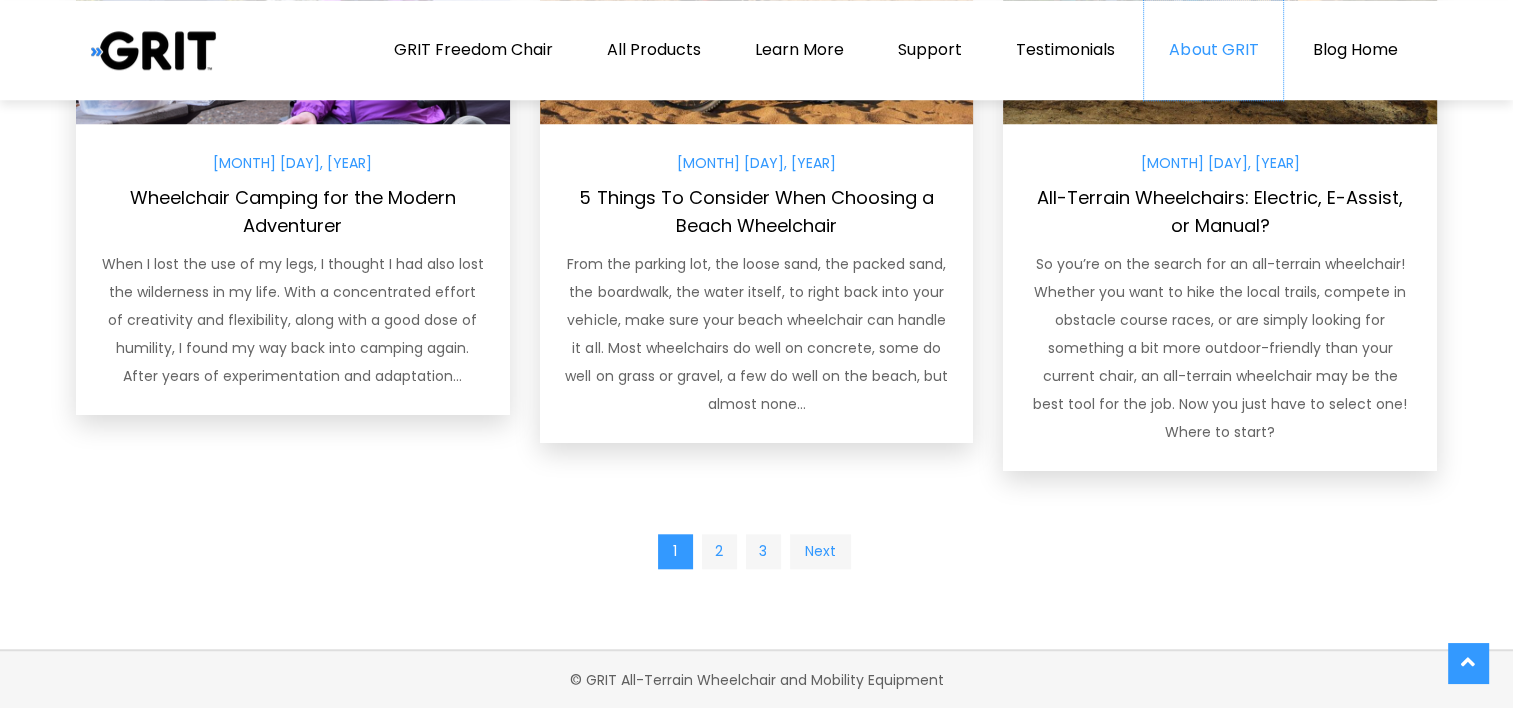 click on "About GRIT" at bounding box center [1213, 50] 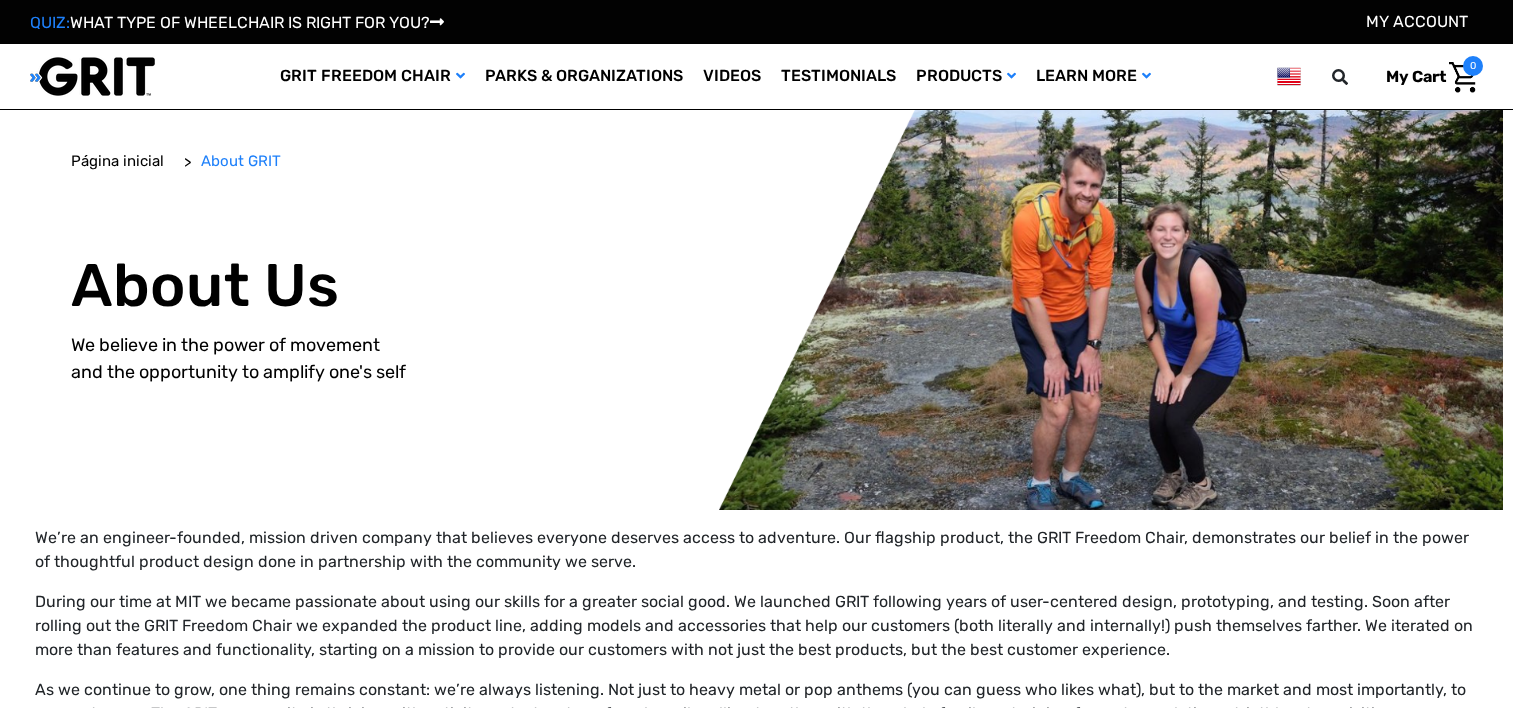scroll, scrollTop: 0, scrollLeft: 0, axis: both 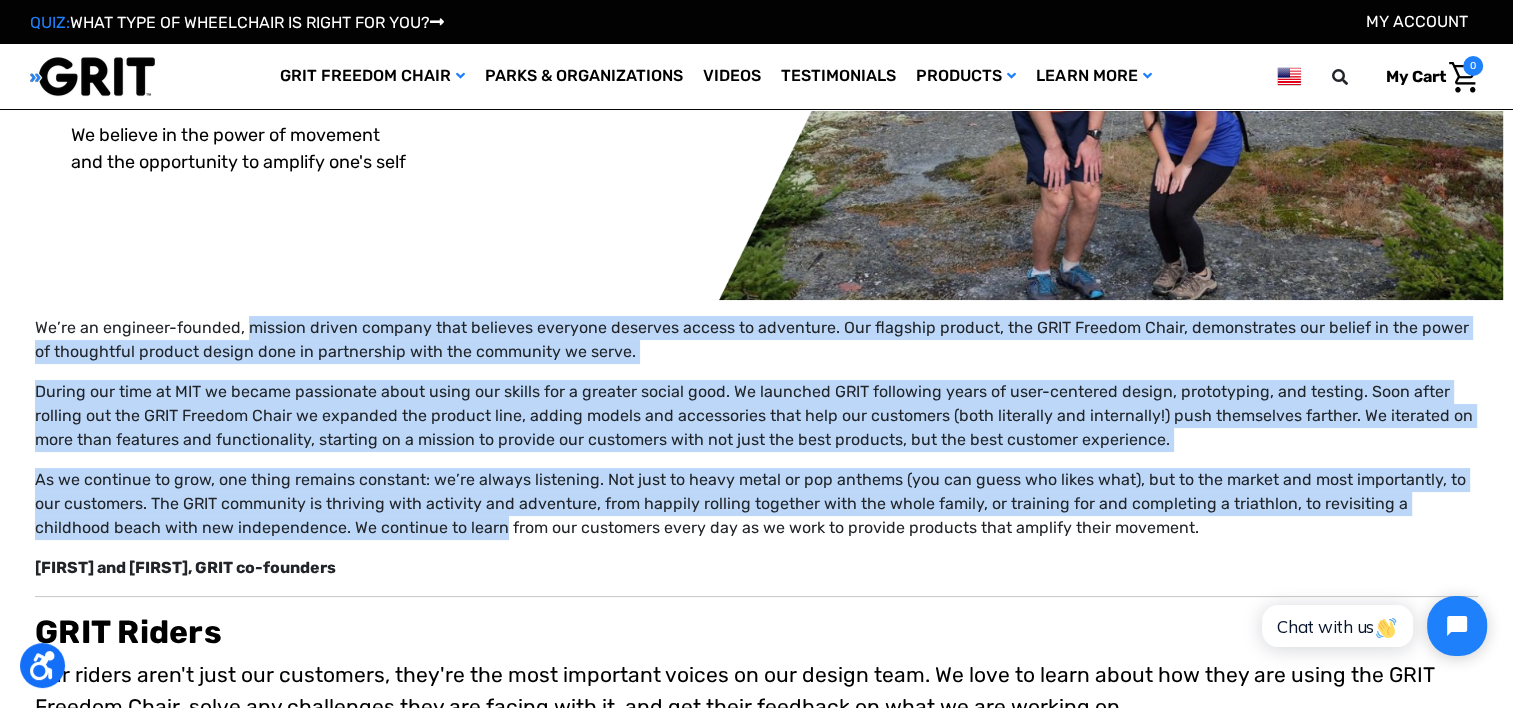 drag, startPoint x: 250, startPoint y: 308, endPoint x: 418, endPoint y: 532, distance: 280 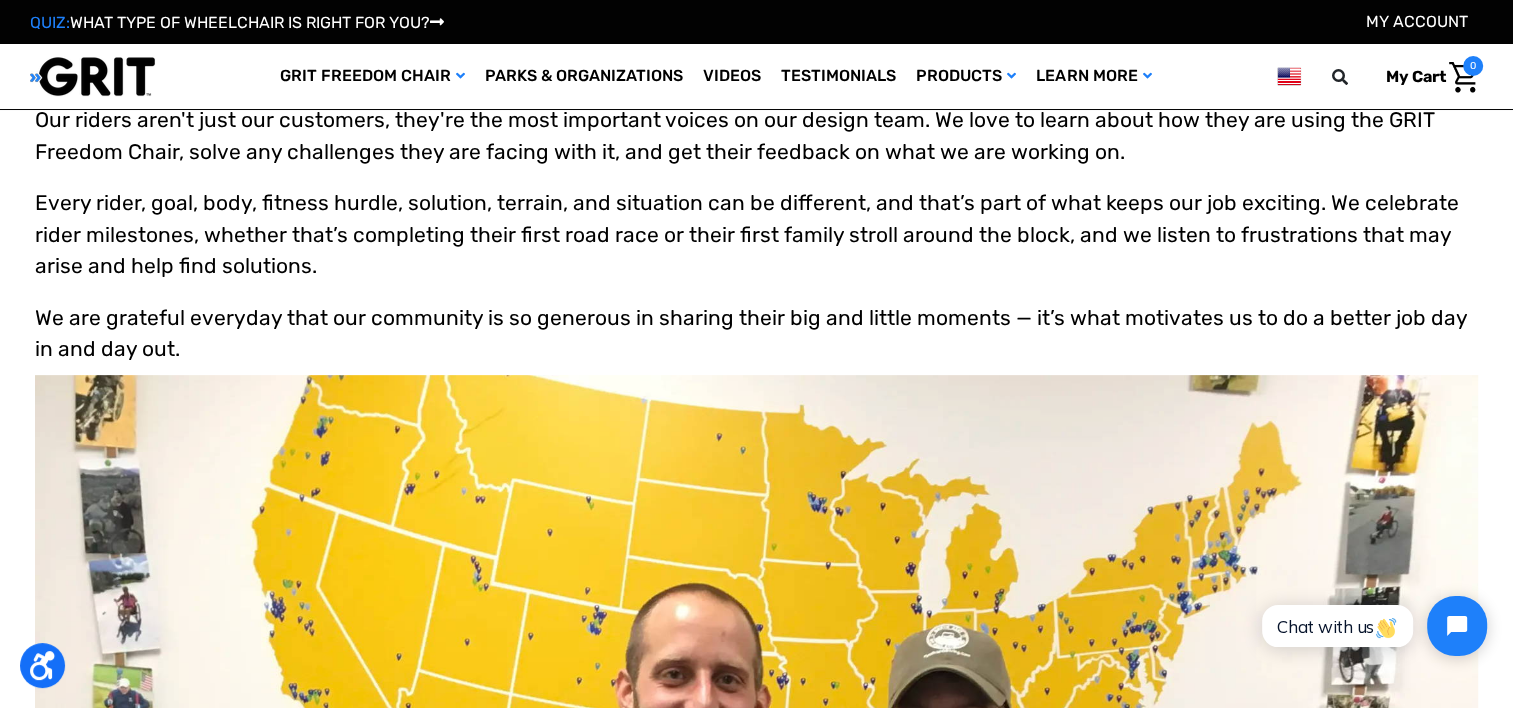 scroll, scrollTop: 500, scrollLeft: 0, axis: vertical 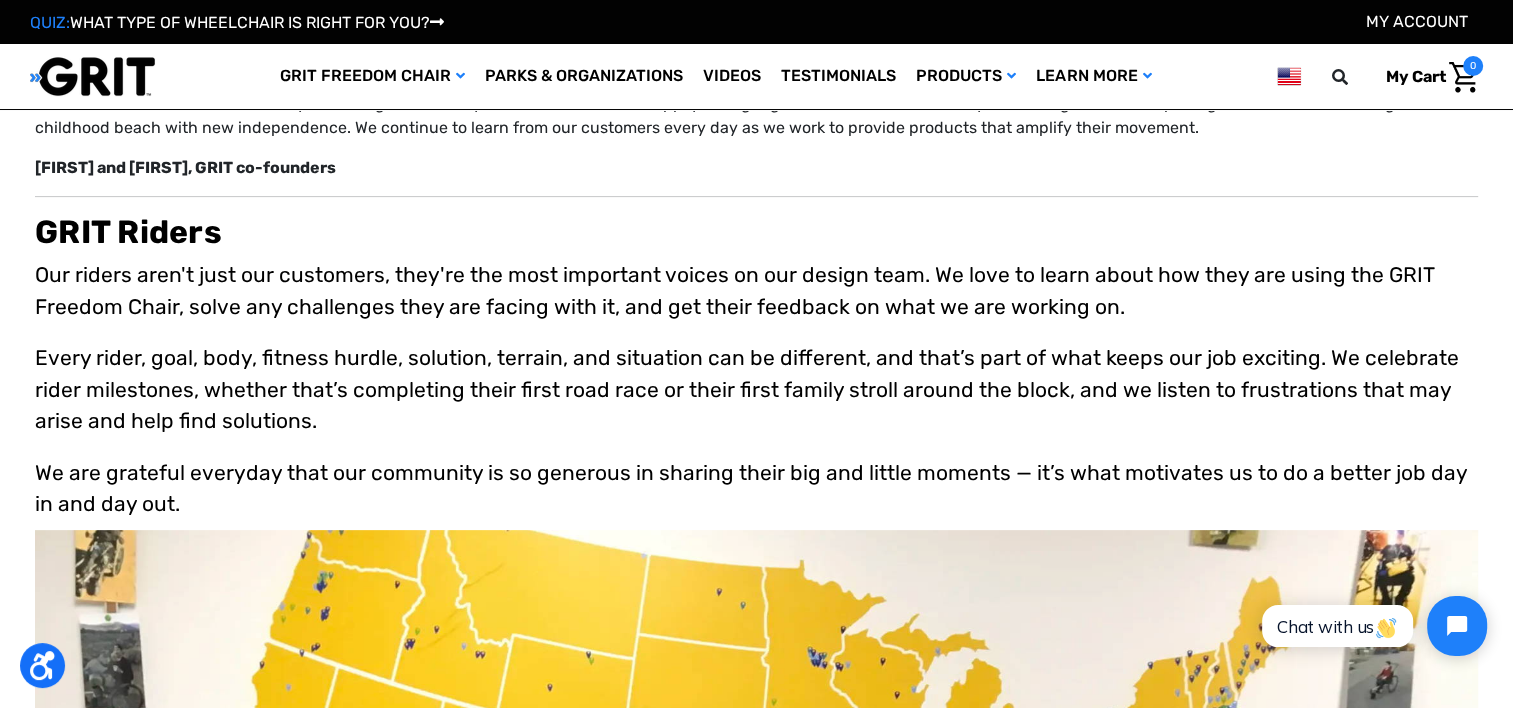 click on "GRIT Riders" at bounding box center [128, 232] 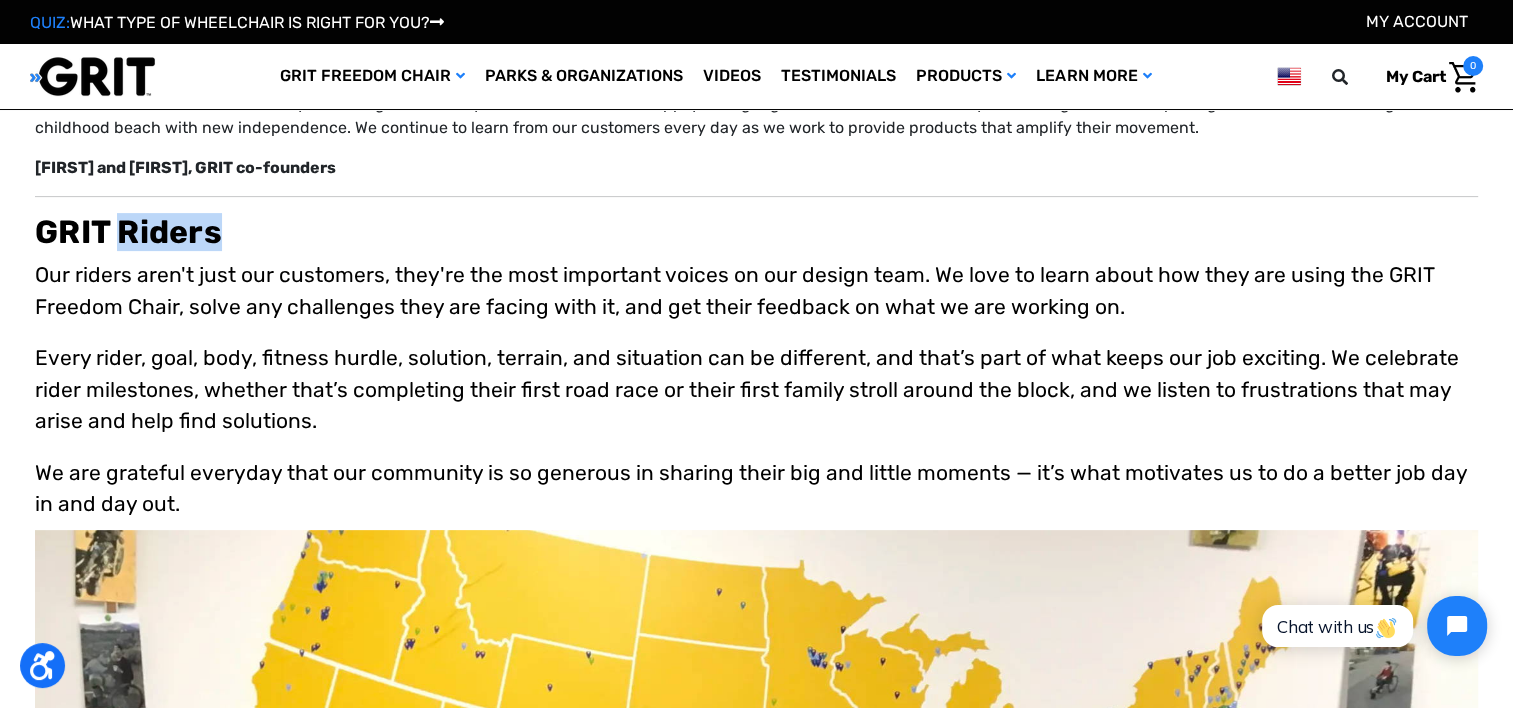 click on "GRIT Riders" at bounding box center [128, 232] 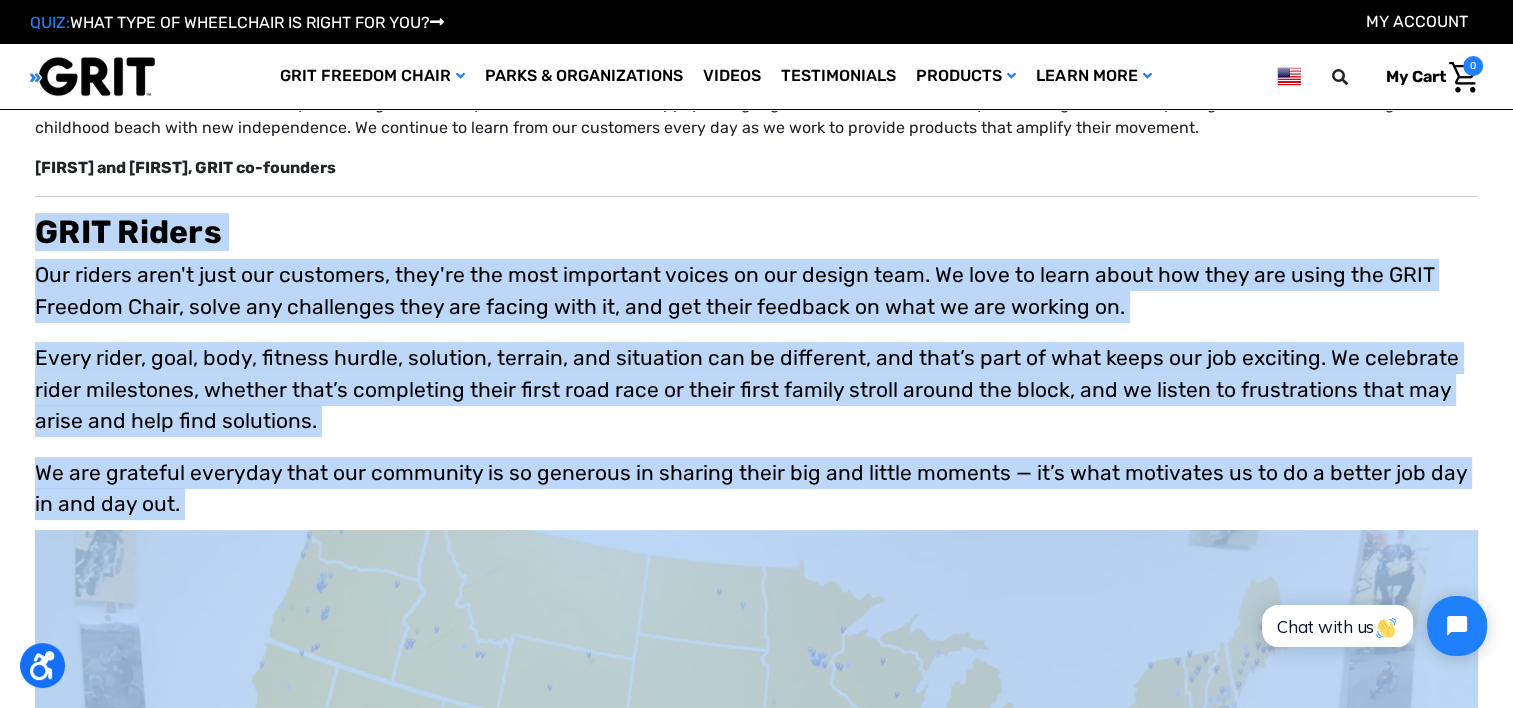 drag, startPoint x: 140, startPoint y: 226, endPoint x: 260, endPoint y: 436, distance: 241.86774 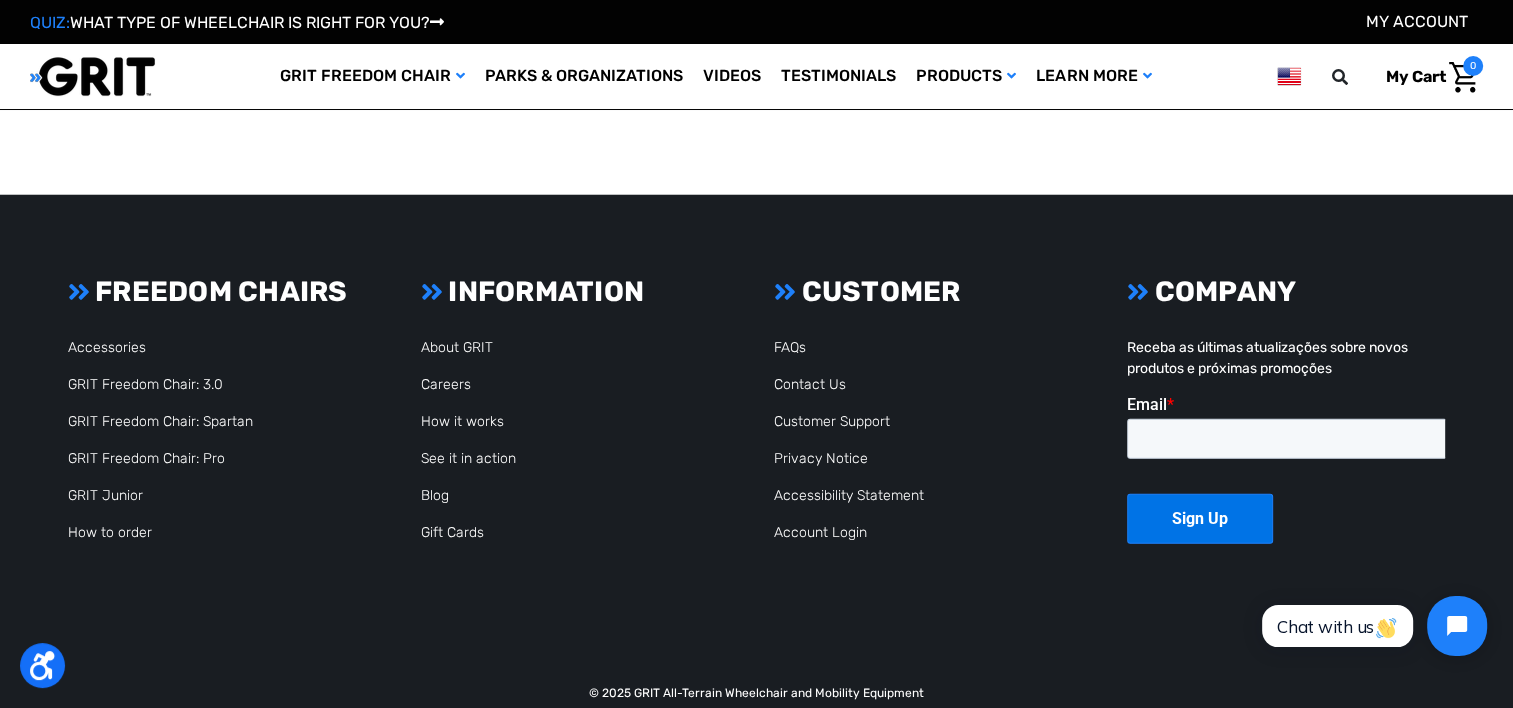 scroll, scrollTop: 5300, scrollLeft: 0, axis: vertical 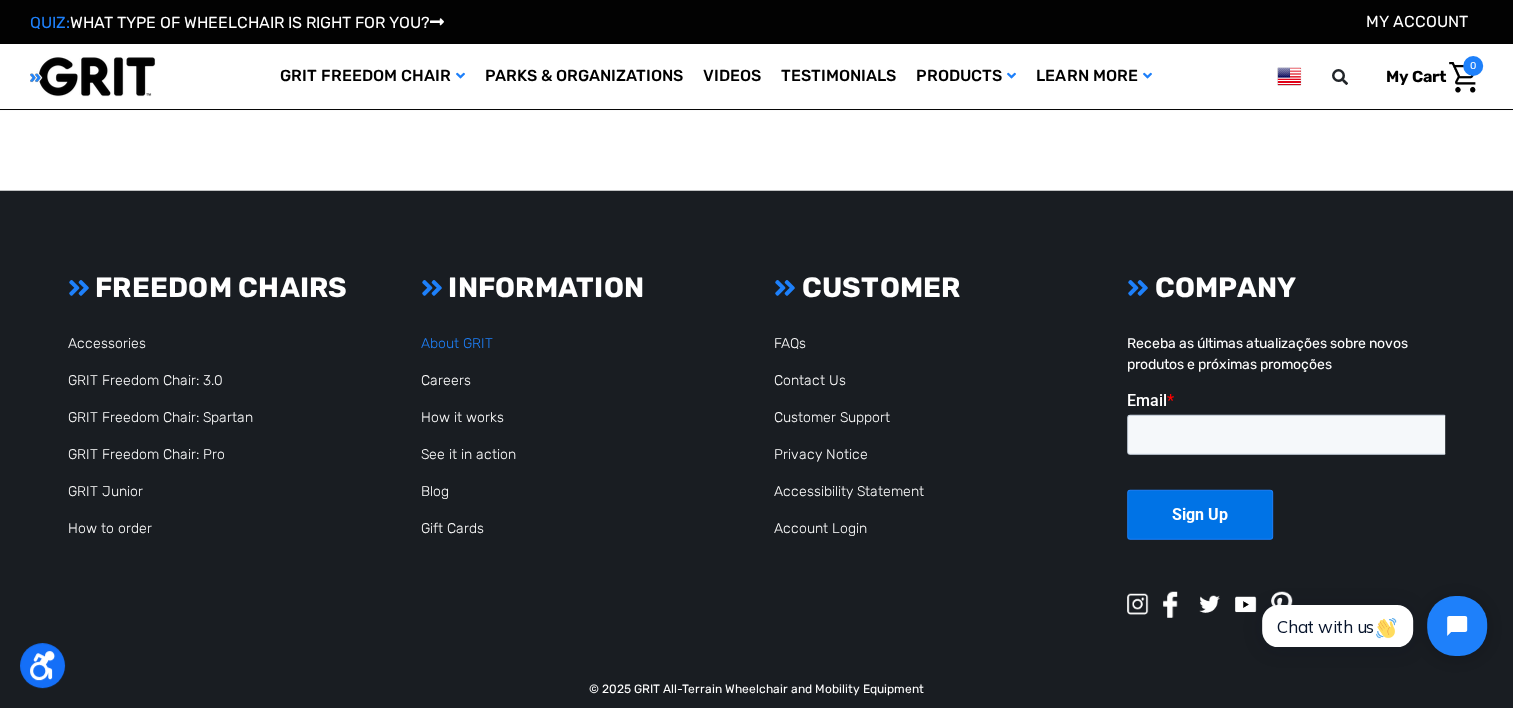 click on "About GRIT" at bounding box center (457, 343) 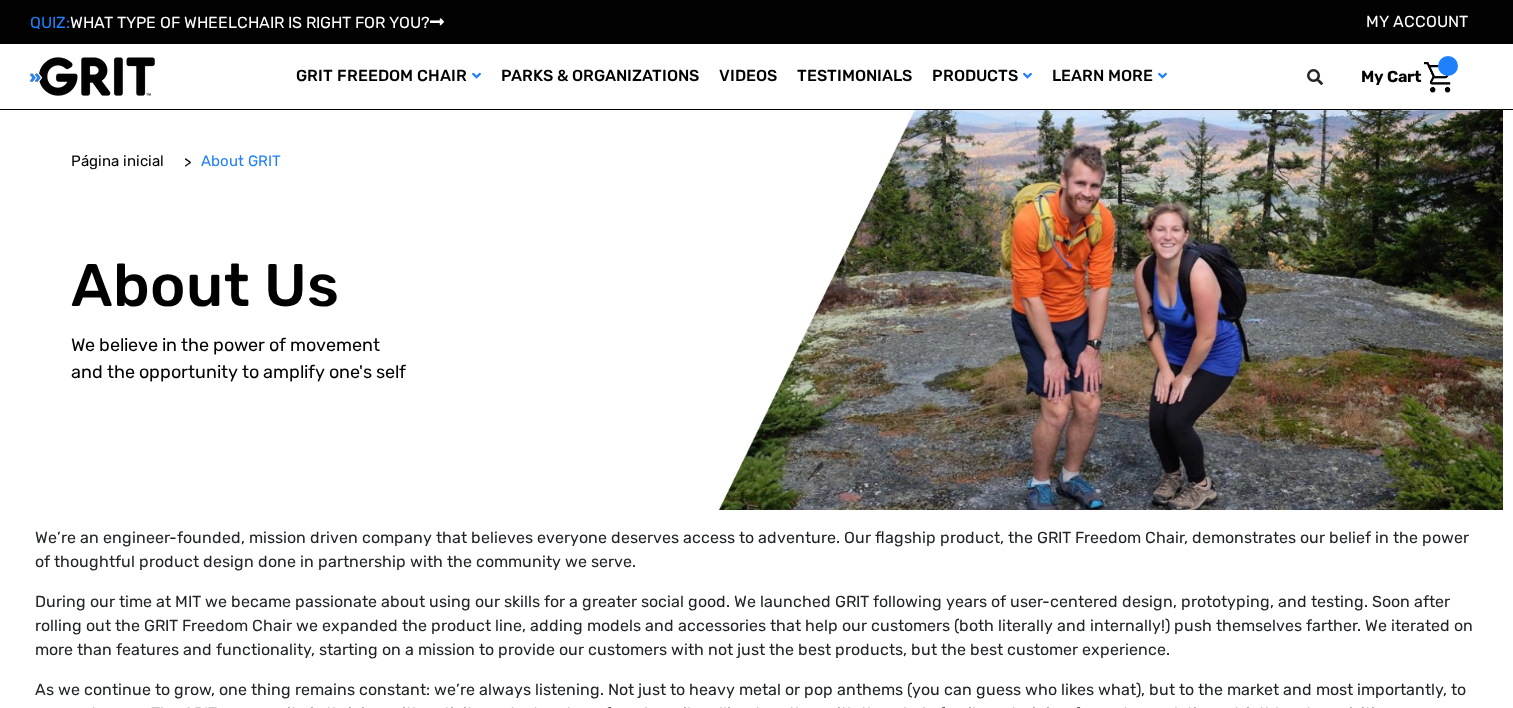 scroll, scrollTop: 0, scrollLeft: 0, axis: both 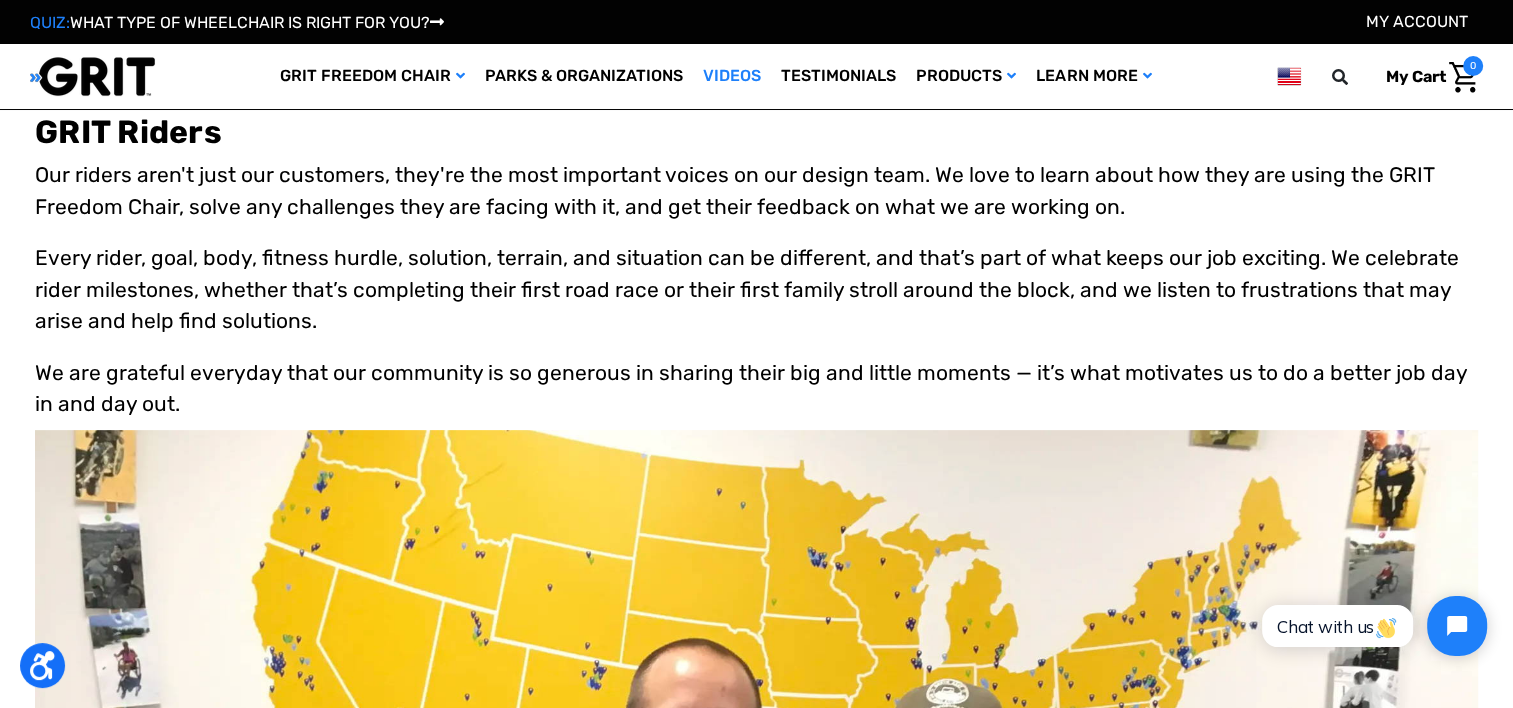 click on "Videos" at bounding box center (732, 76) 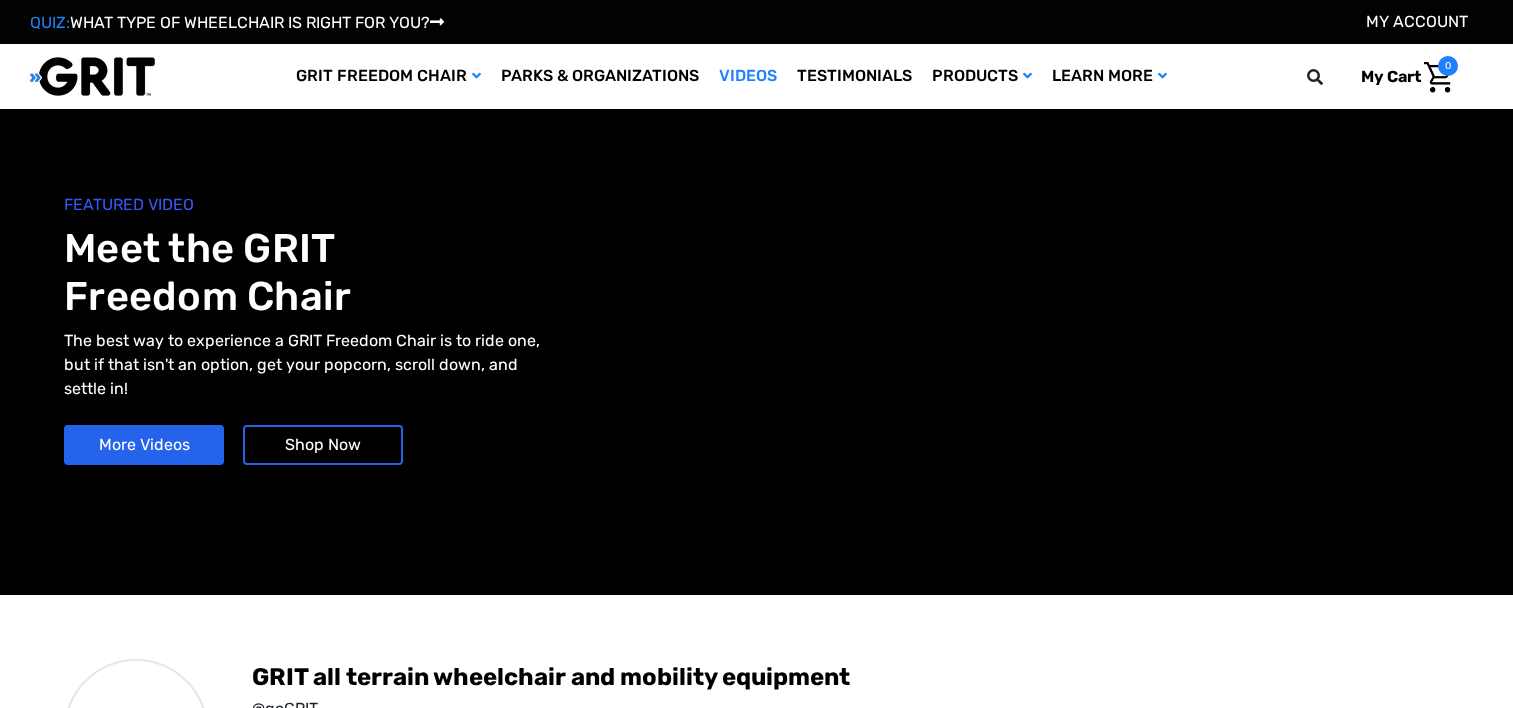 scroll, scrollTop: 0, scrollLeft: 0, axis: both 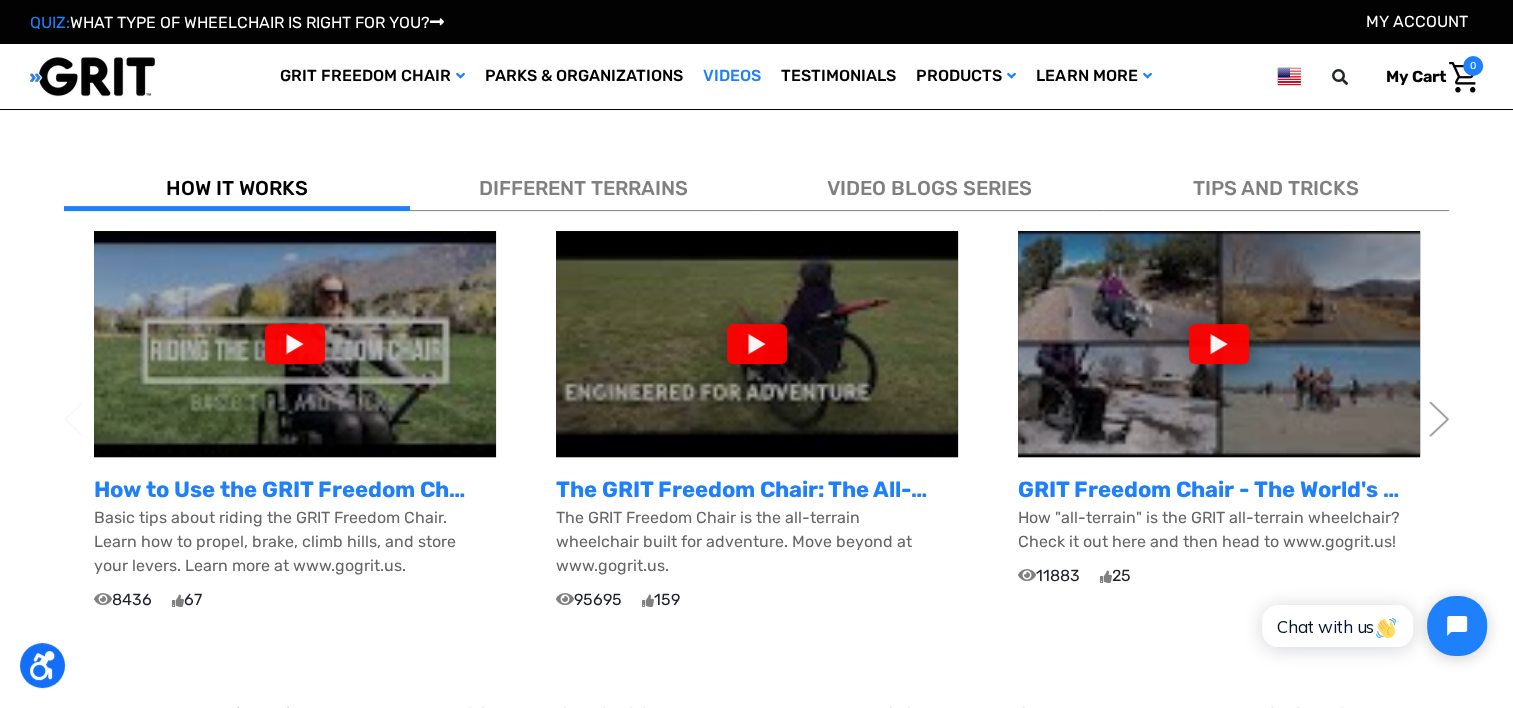 click on "TIPS AND TRICKS" at bounding box center [1276, 188] 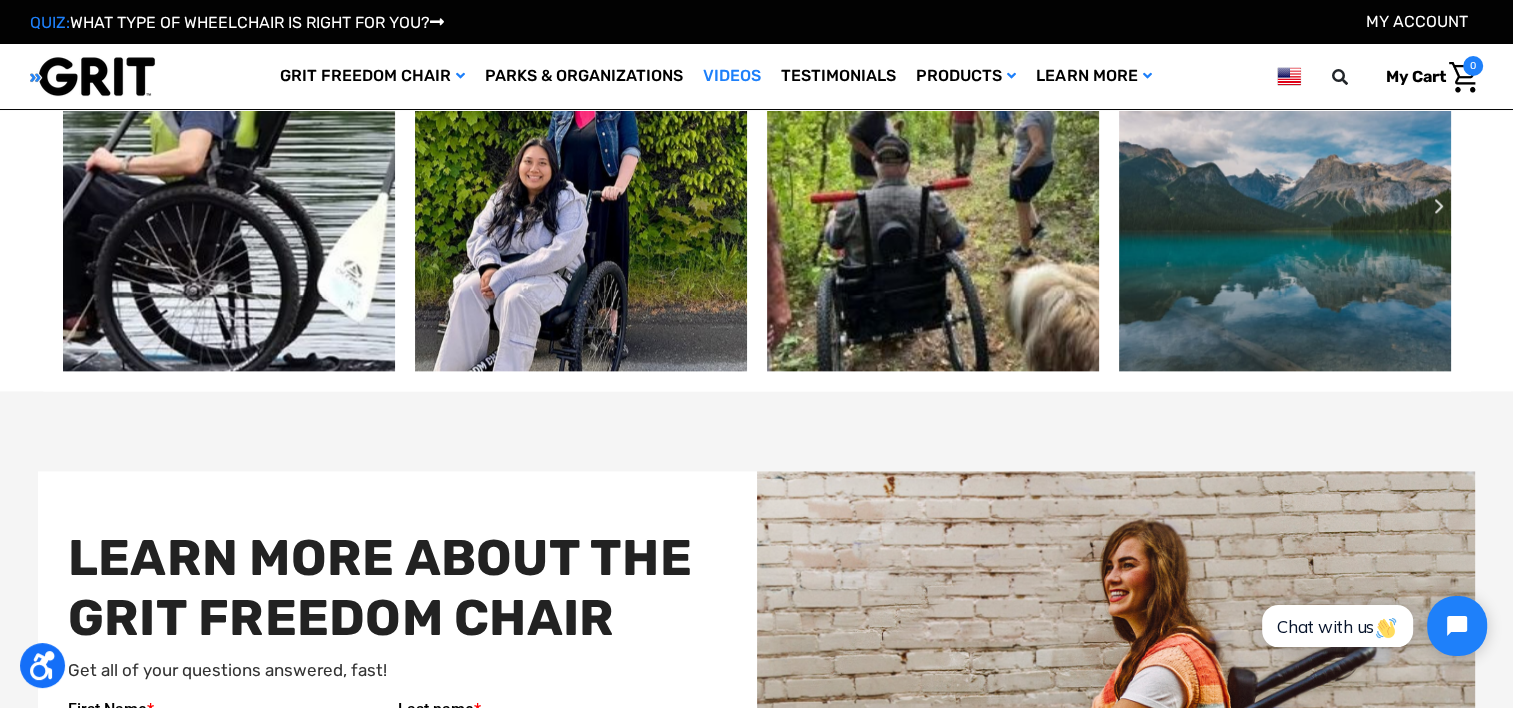 scroll, scrollTop: 2800, scrollLeft: 0, axis: vertical 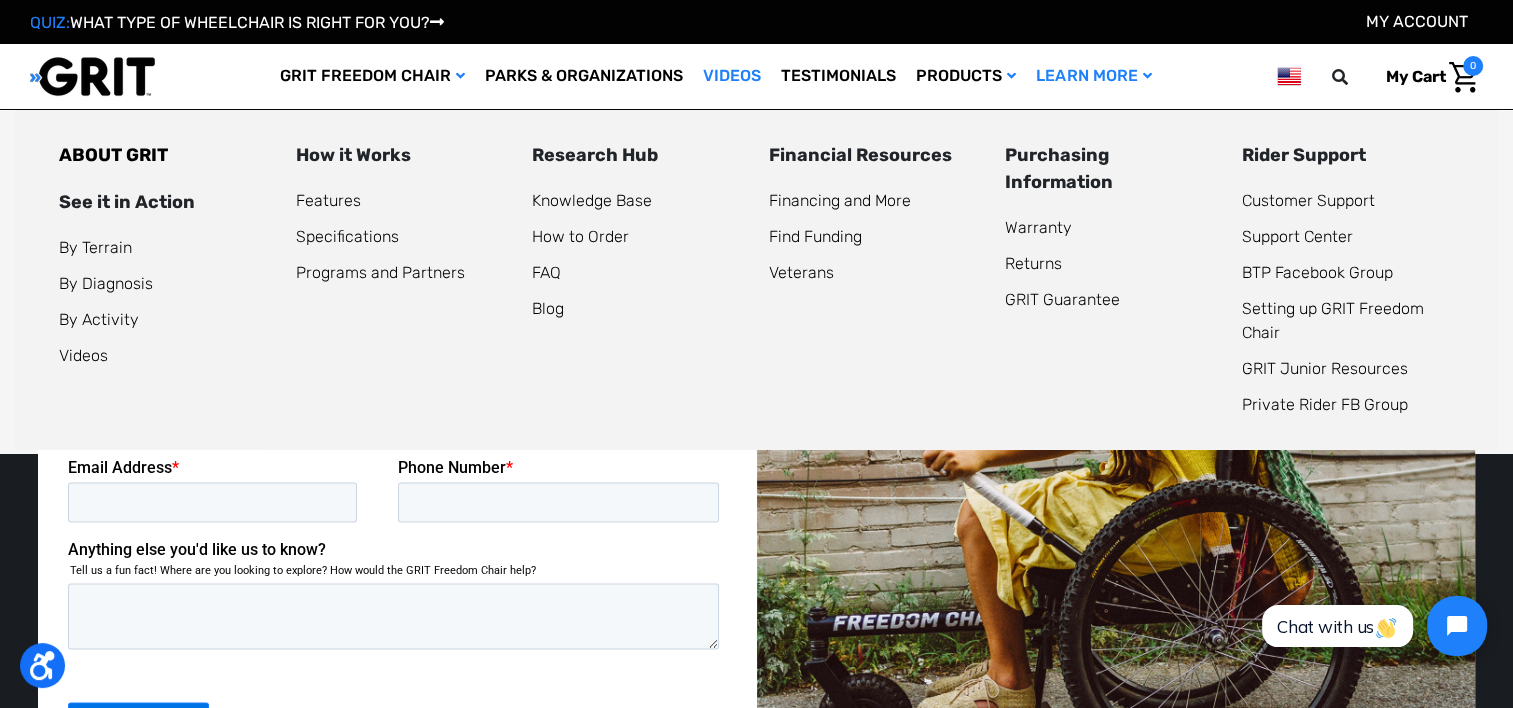 click on "FAQ" at bounding box center (638, 273) 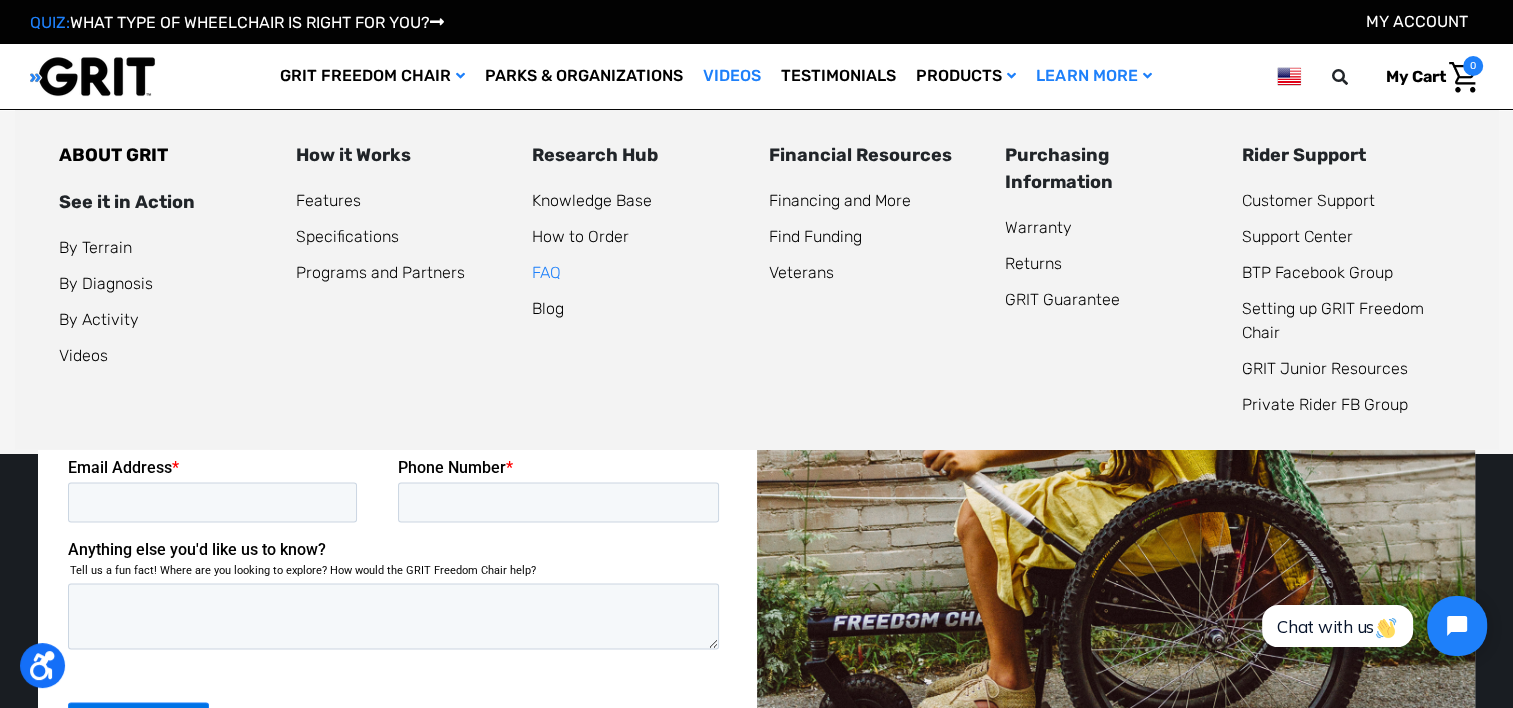 click on "FAQ" at bounding box center (546, 272) 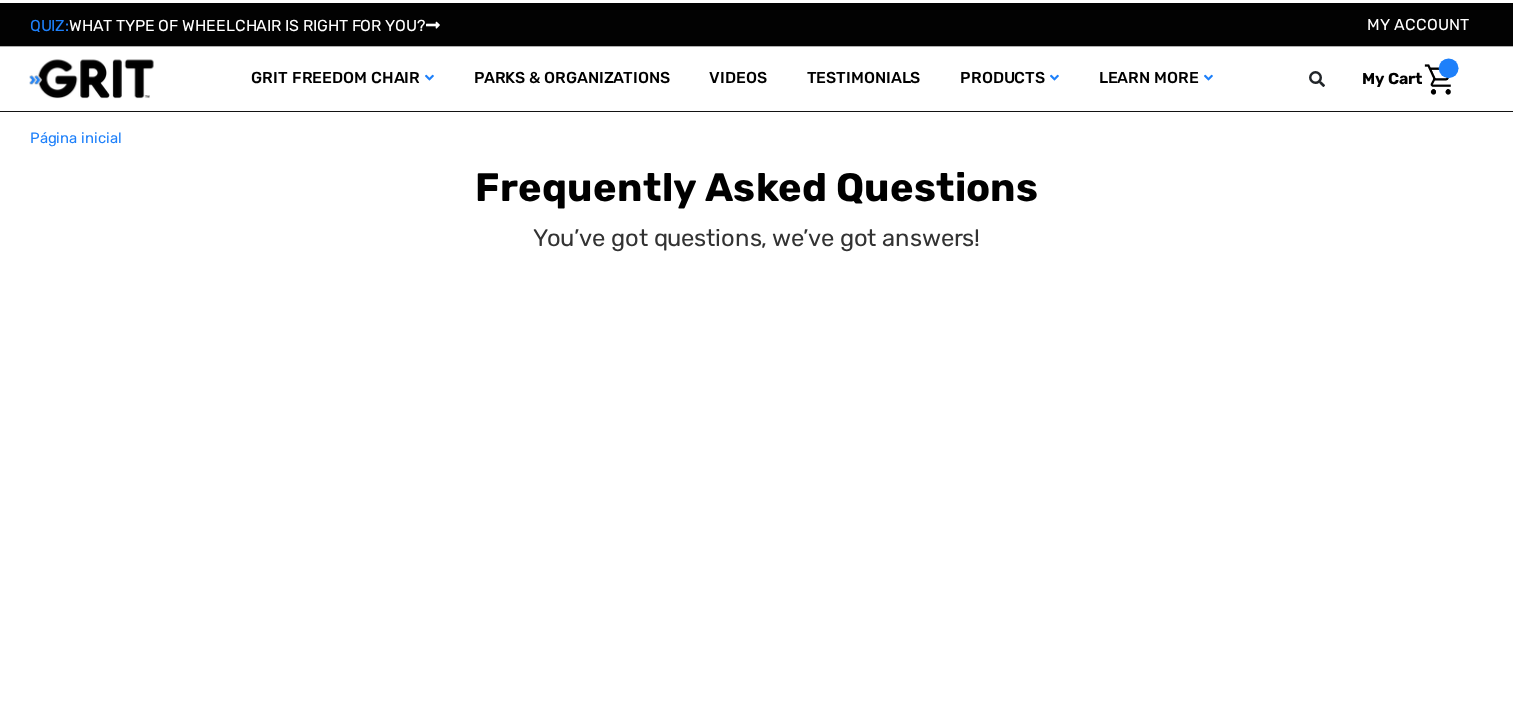 scroll, scrollTop: 0, scrollLeft: 0, axis: both 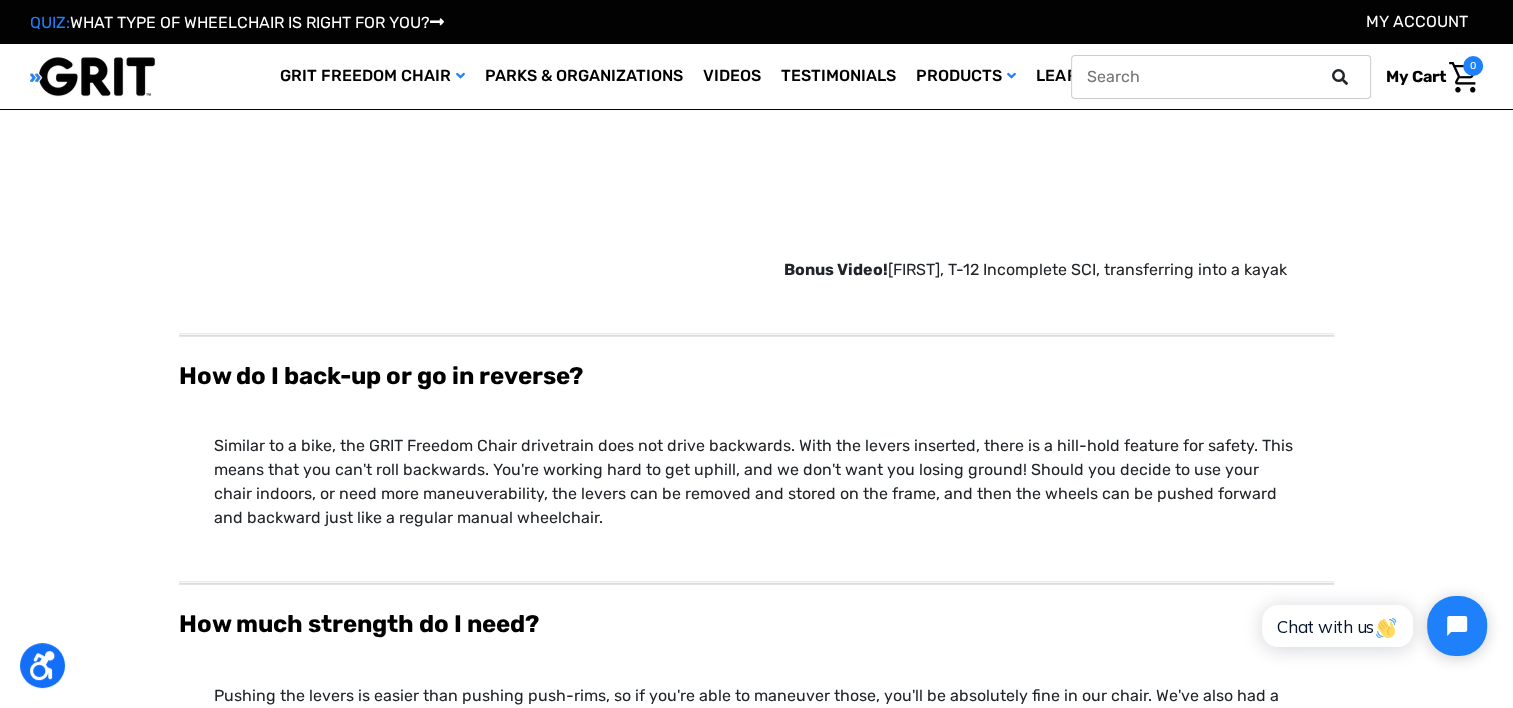 click at bounding box center (1340, 77) 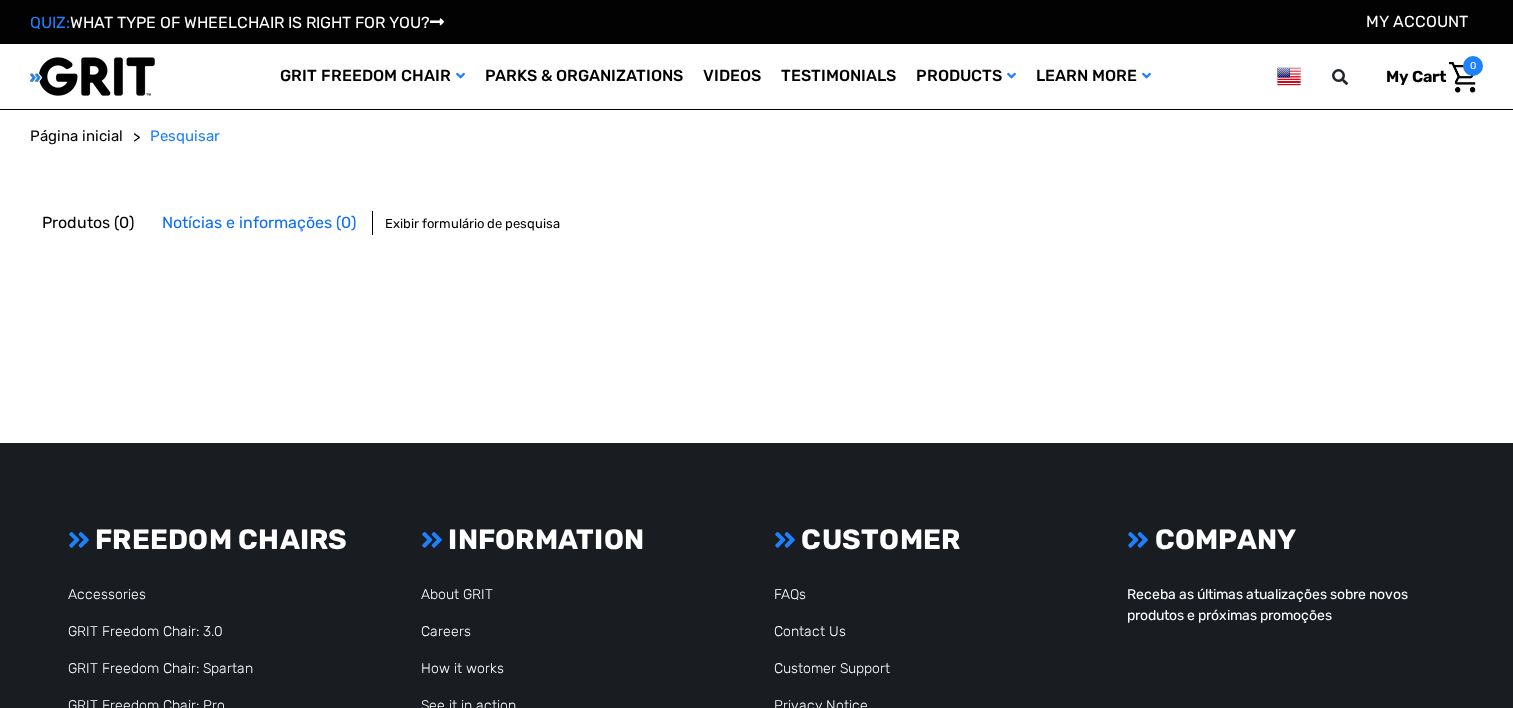 scroll, scrollTop: 0, scrollLeft: 0, axis: both 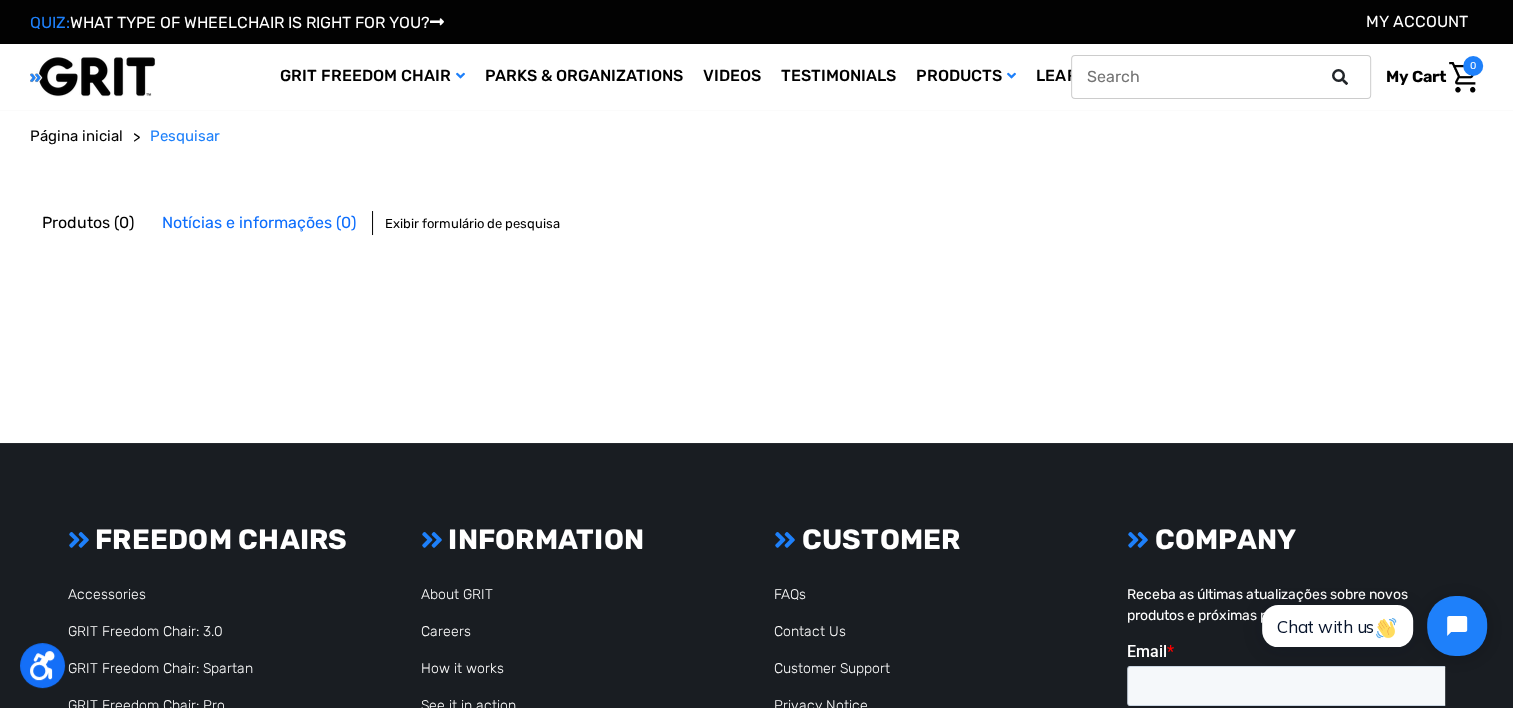 click at bounding box center (1221, 77) 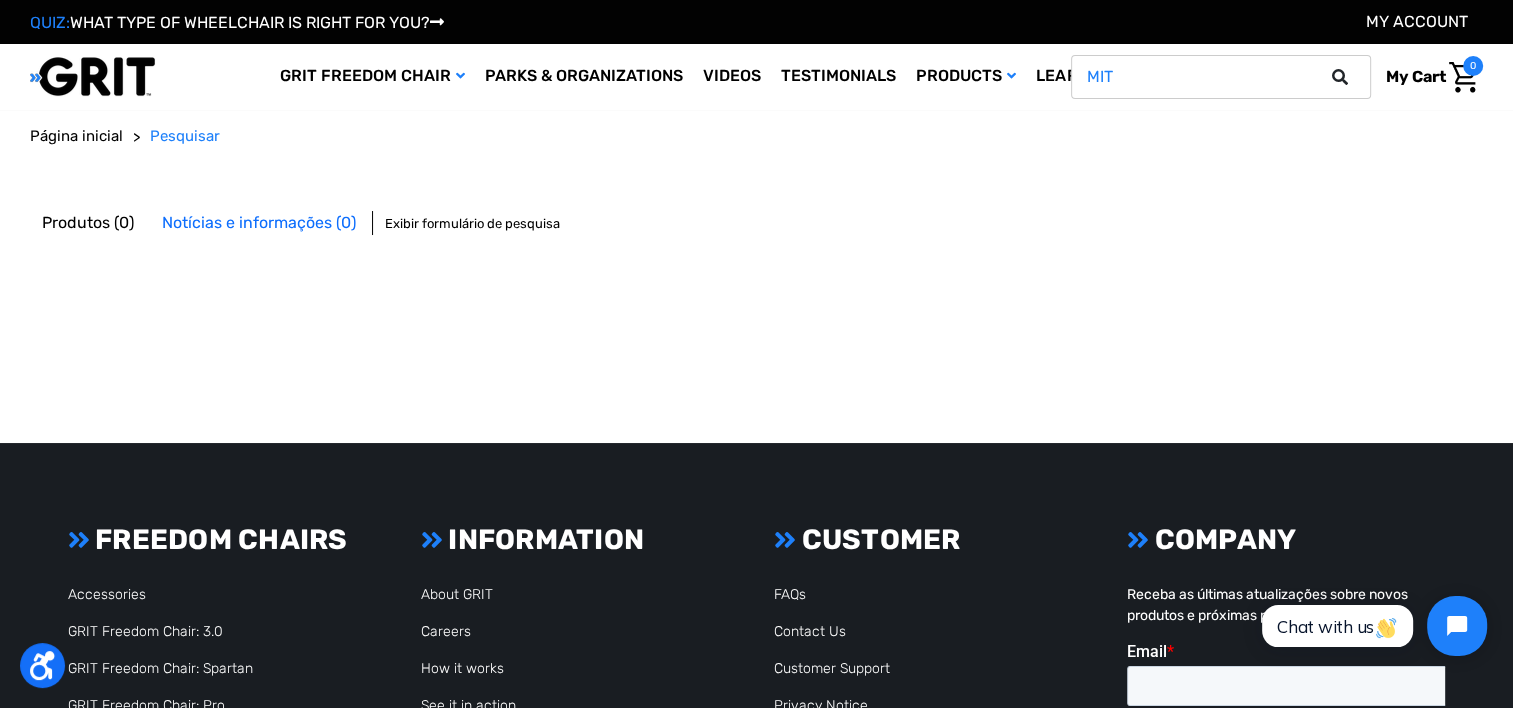 type on "MIT" 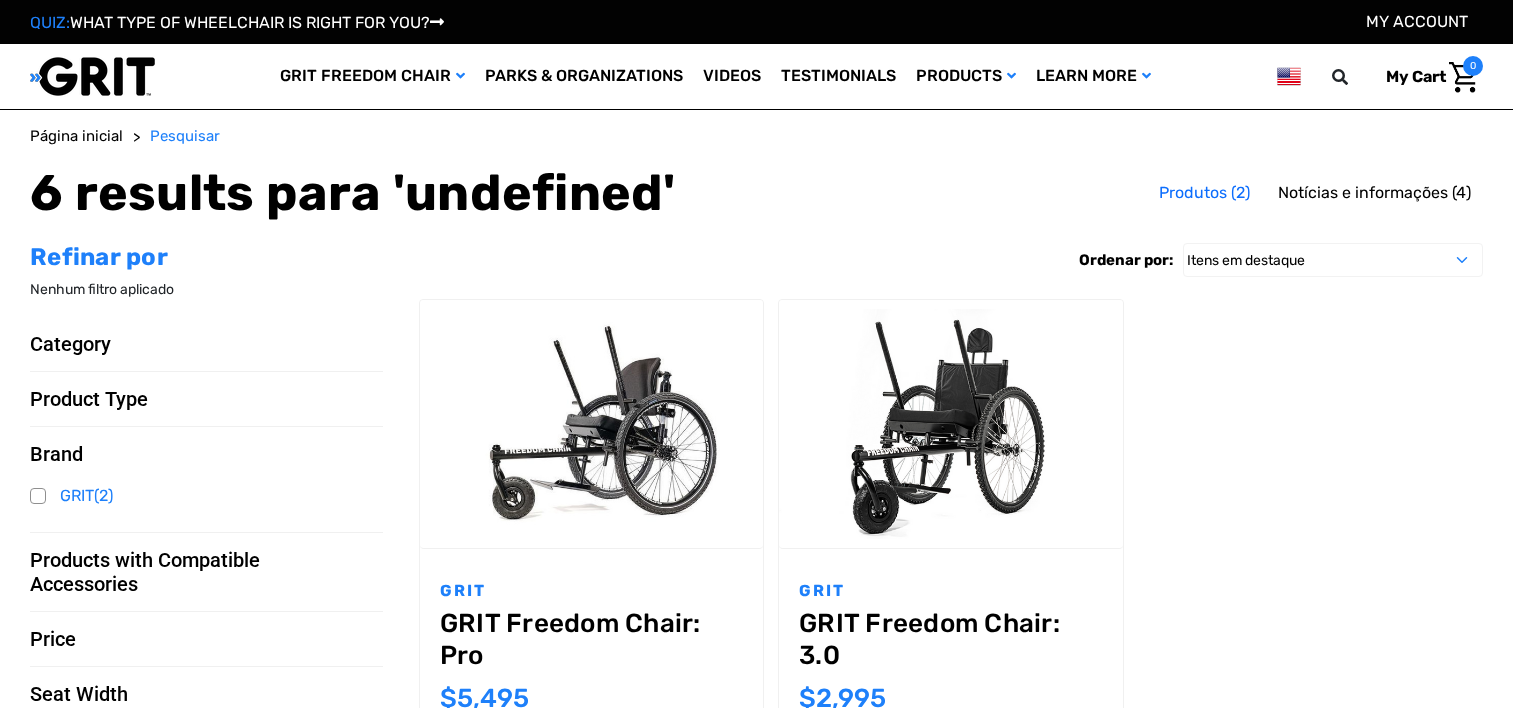 scroll, scrollTop: 0, scrollLeft: 0, axis: both 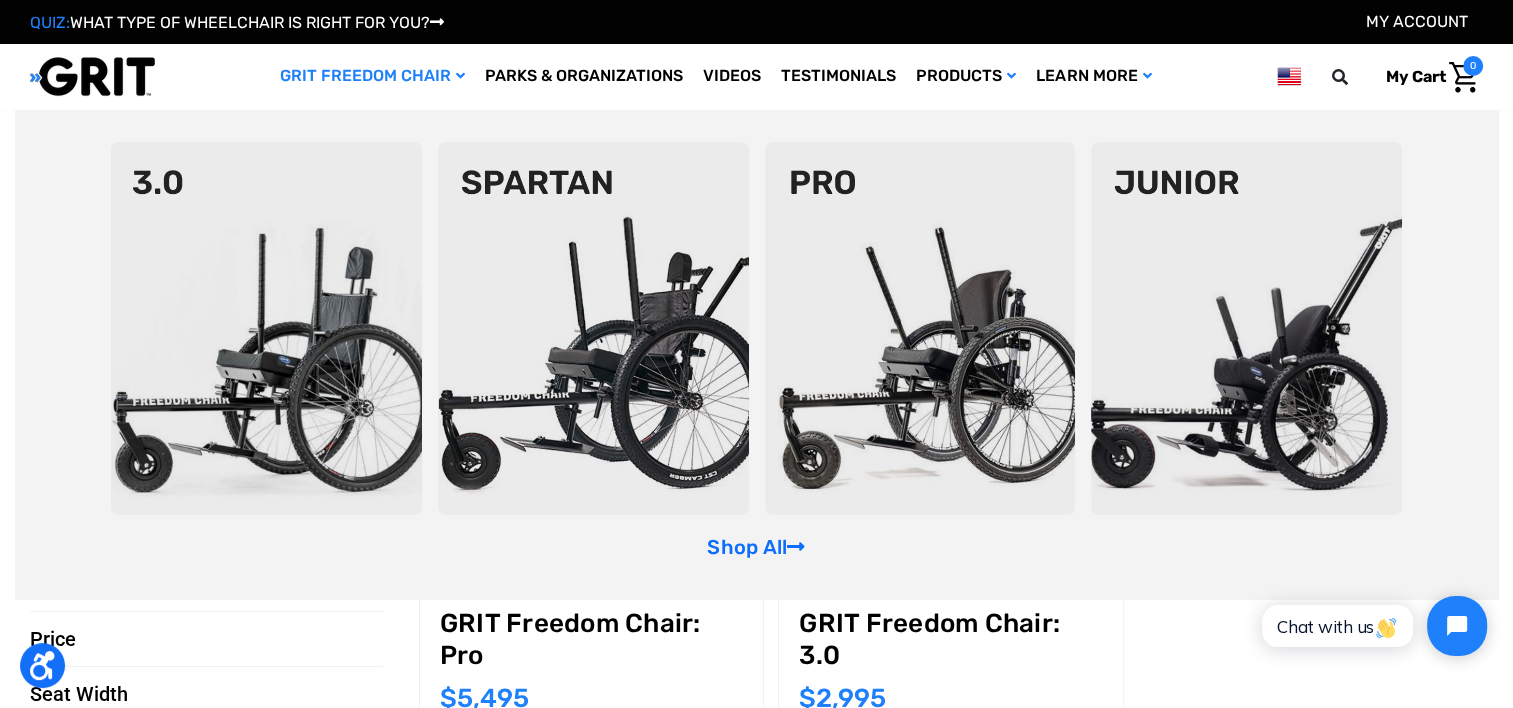 click on "GRIT Freedom Chair" at bounding box center [372, 76] 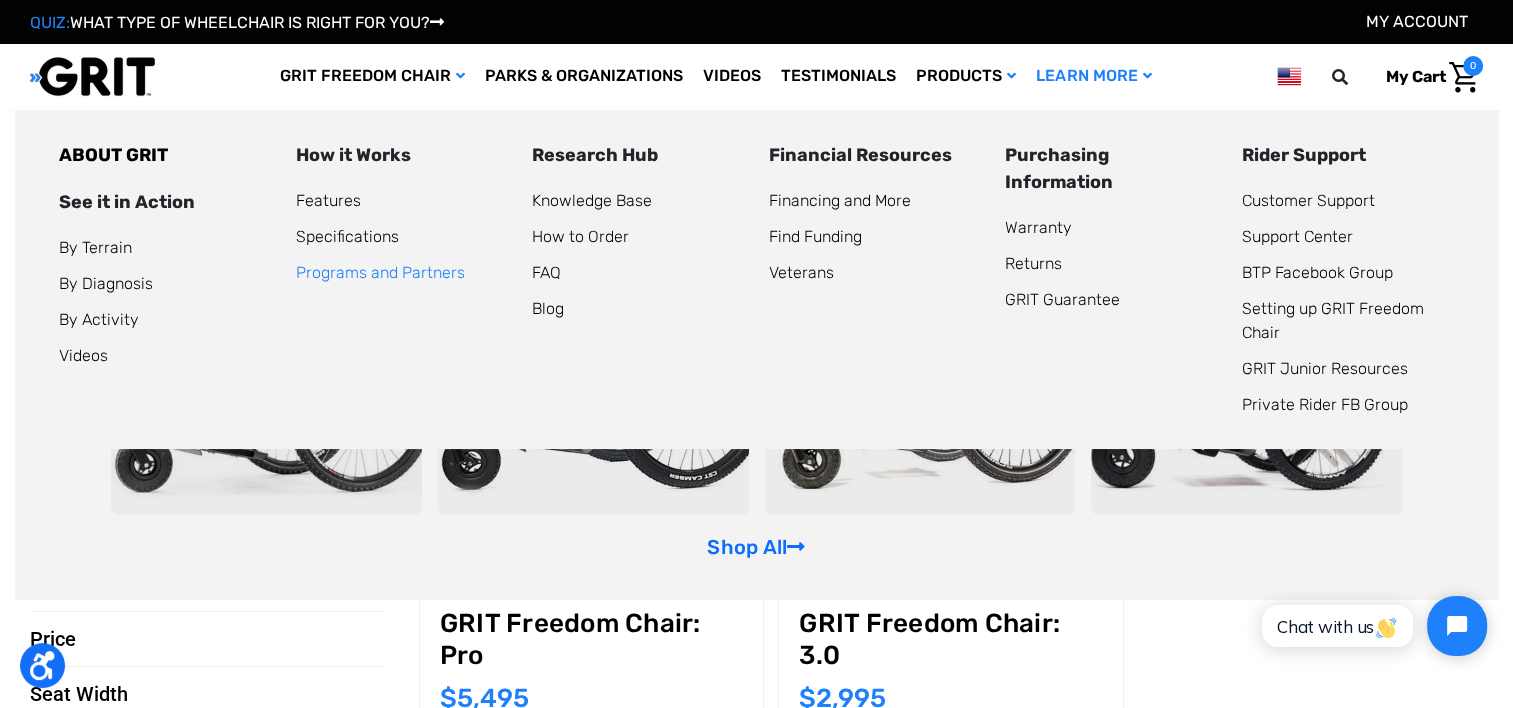 click on "Programs and Partners" at bounding box center (380, 272) 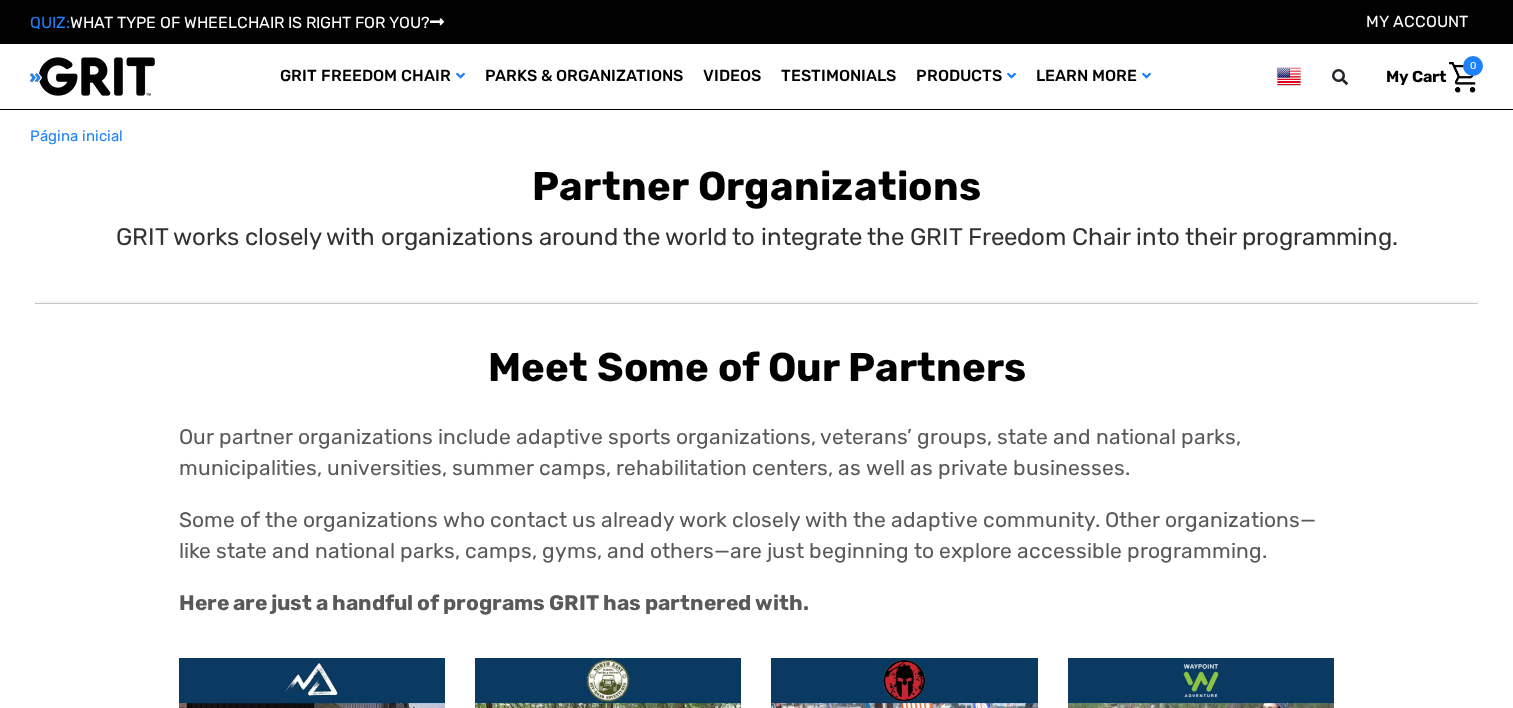 scroll, scrollTop: 0, scrollLeft: 0, axis: both 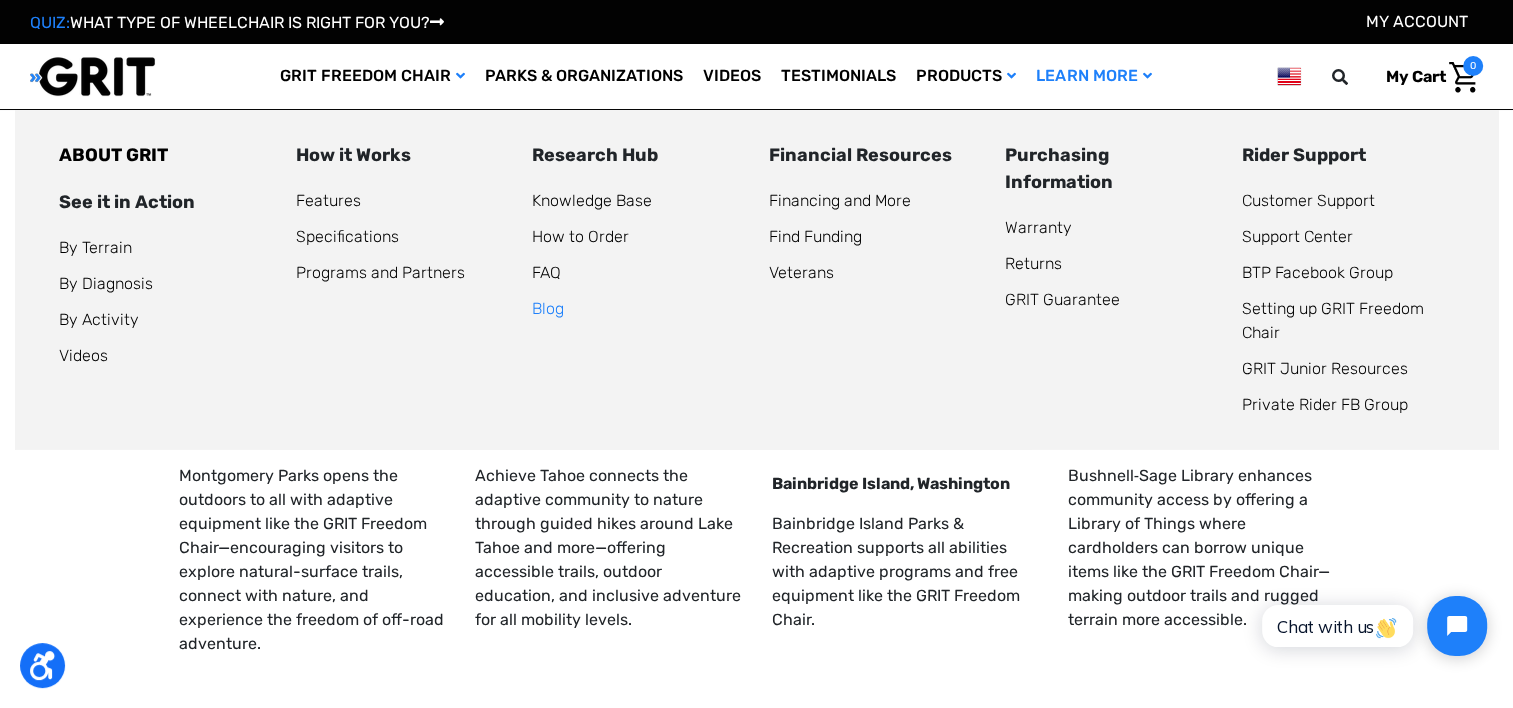 click on "Blog" at bounding box center [548, 308] 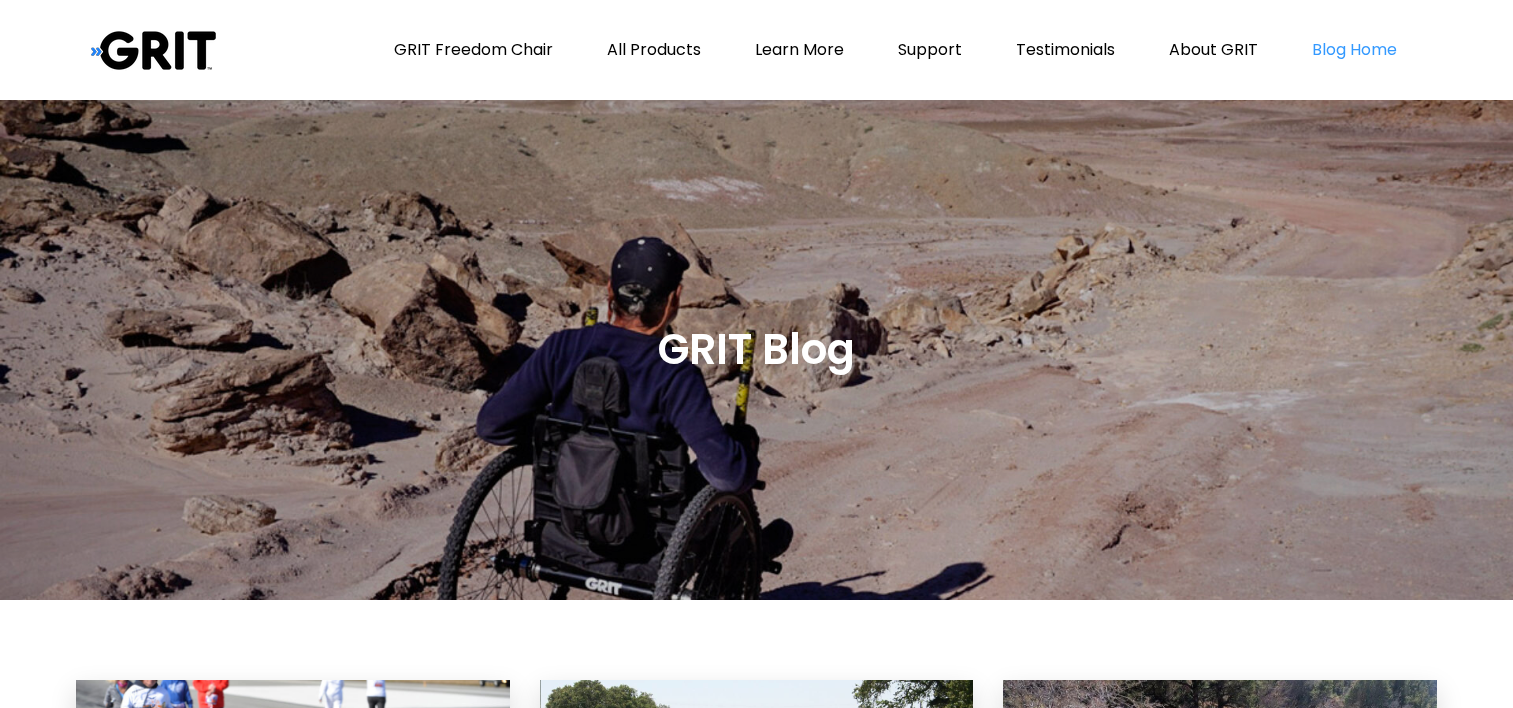 scroll, scrollTop: 0, scrollLeft: 0, axis: both 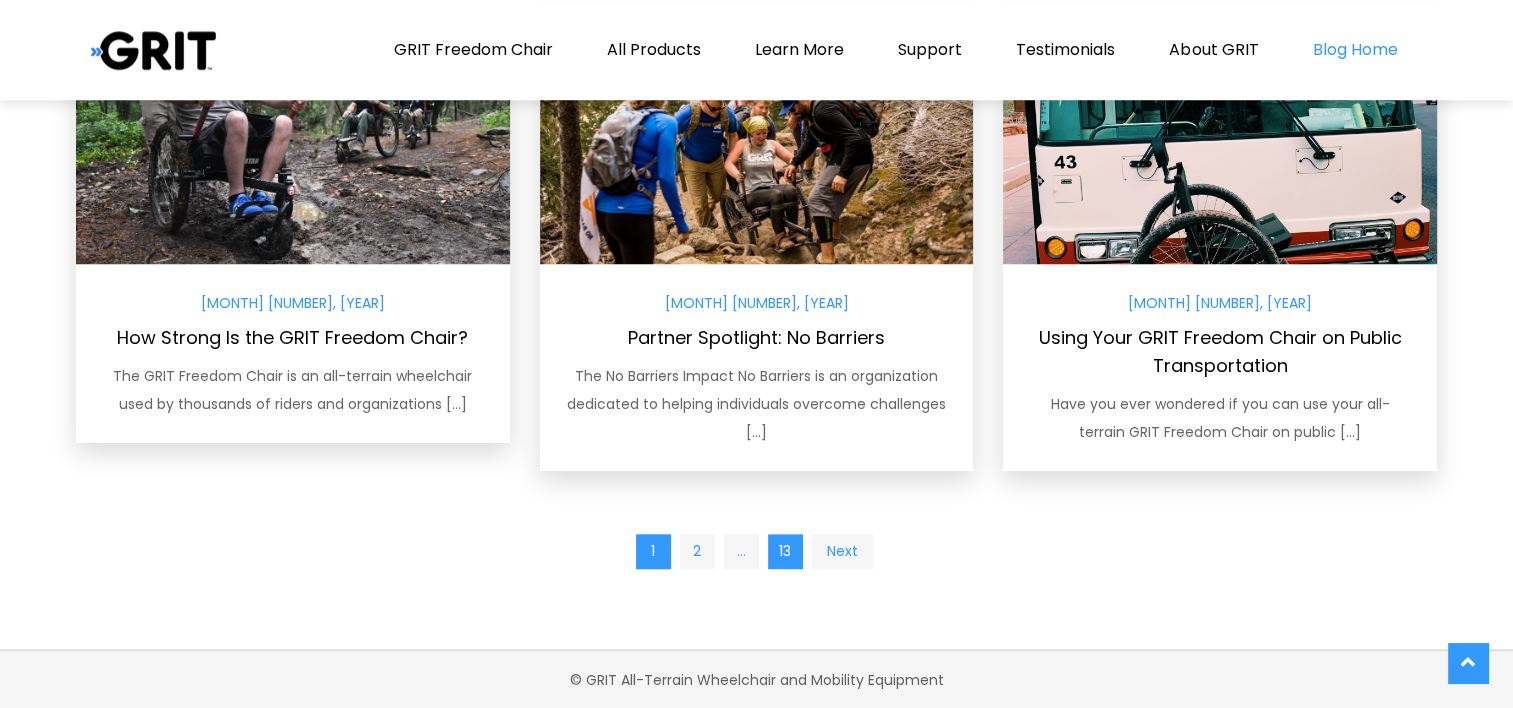 click on "13" at bounding box center (785, 551) 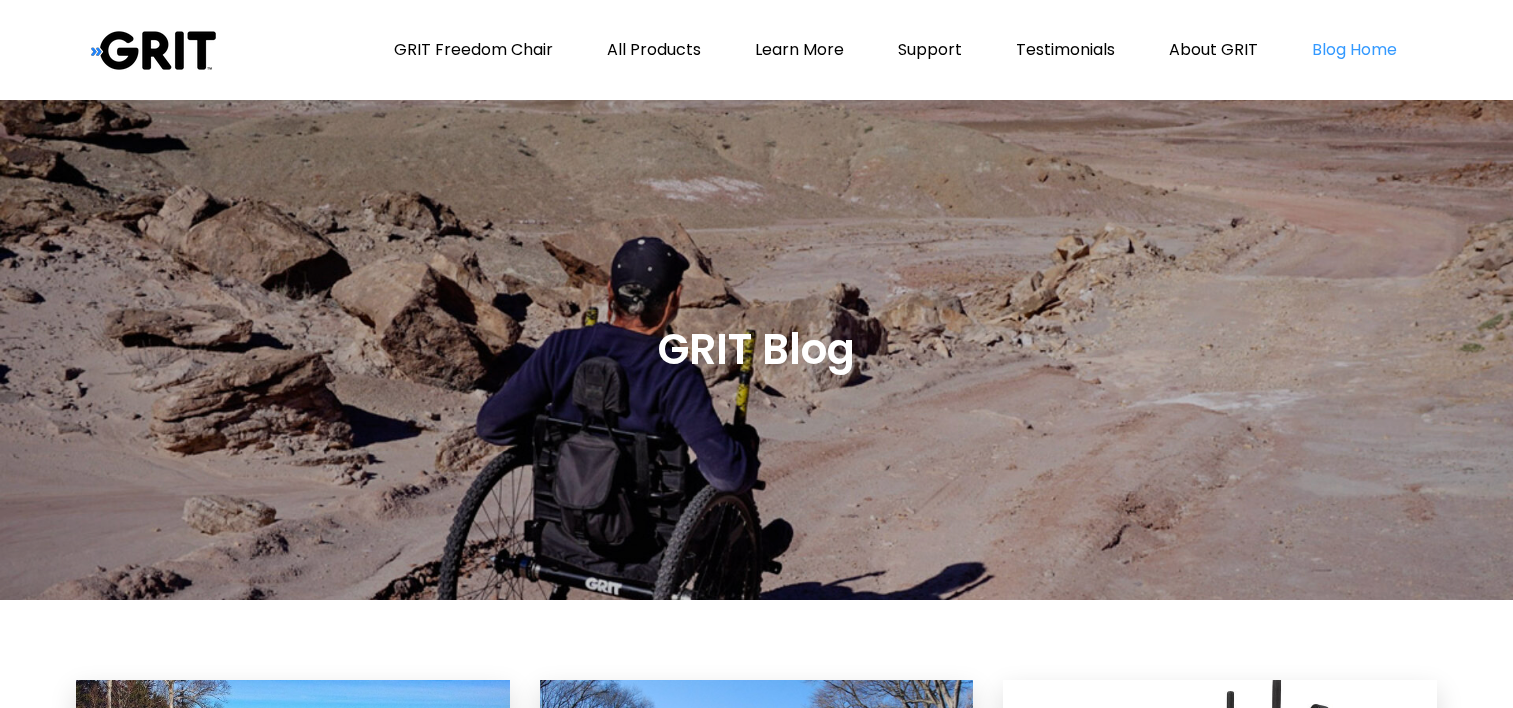 scroll, scrollTop: 0, scrollLeft: 0, axis: both 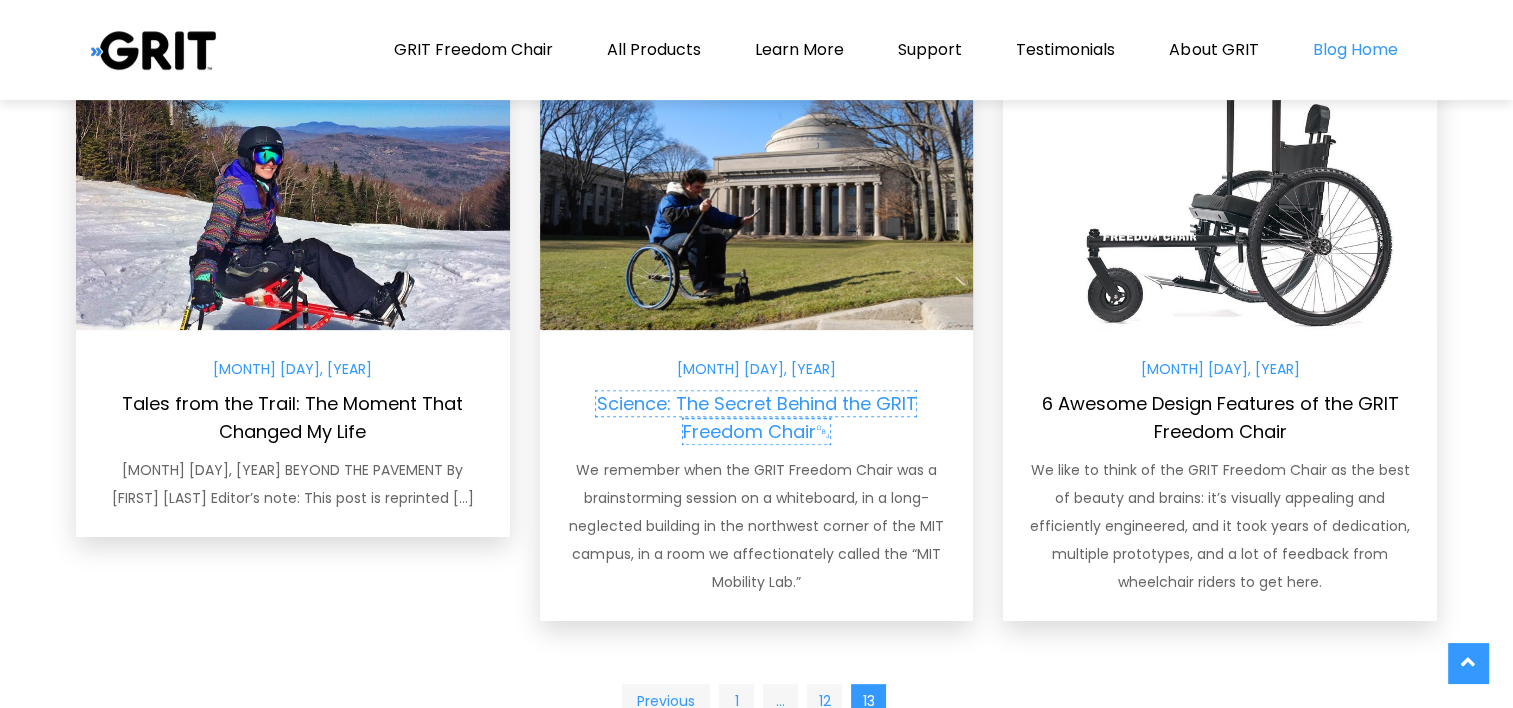 click on "Science: The Secret Behind the GRIT Freedom Chair￼" at bounding box center [756, 417] 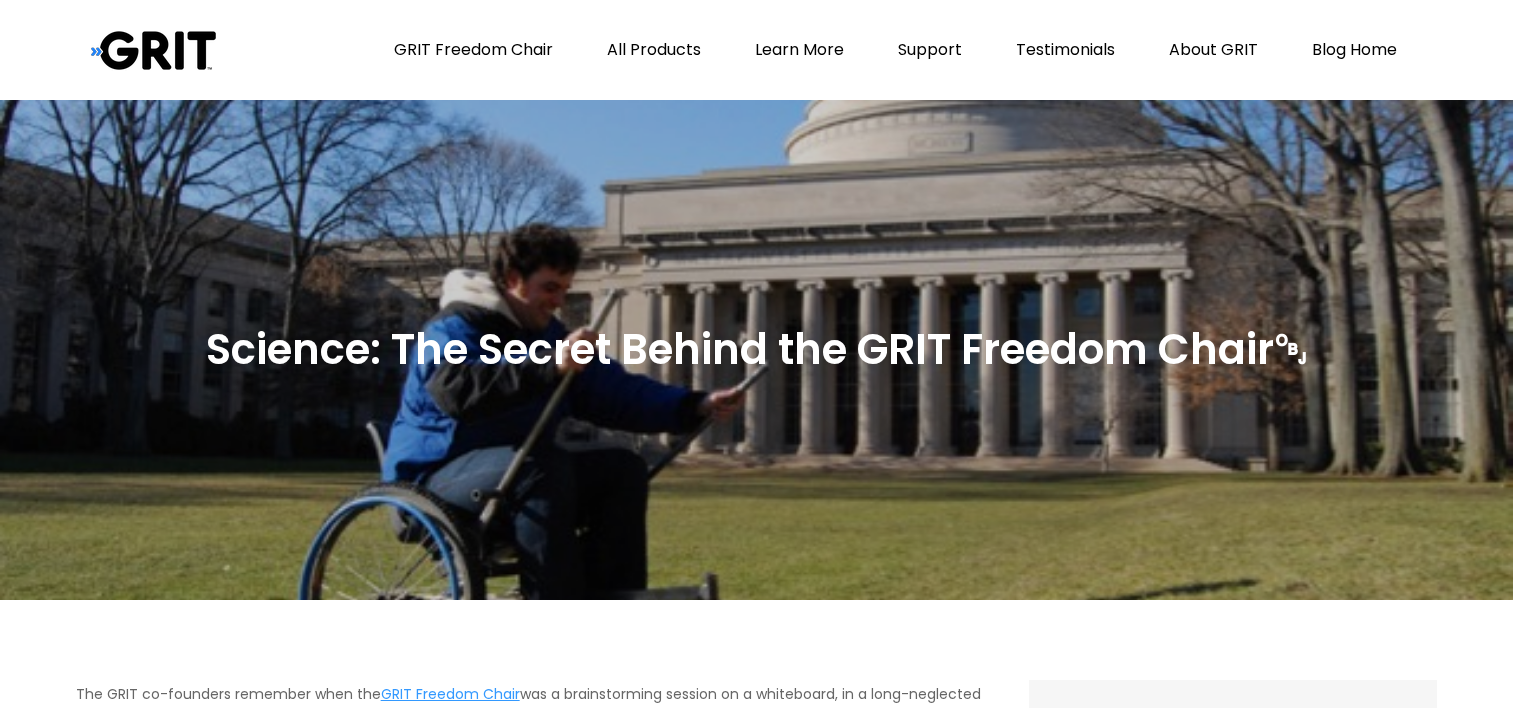 scroll, scrollTop: 0, scrollLeft: 0, axis: both 